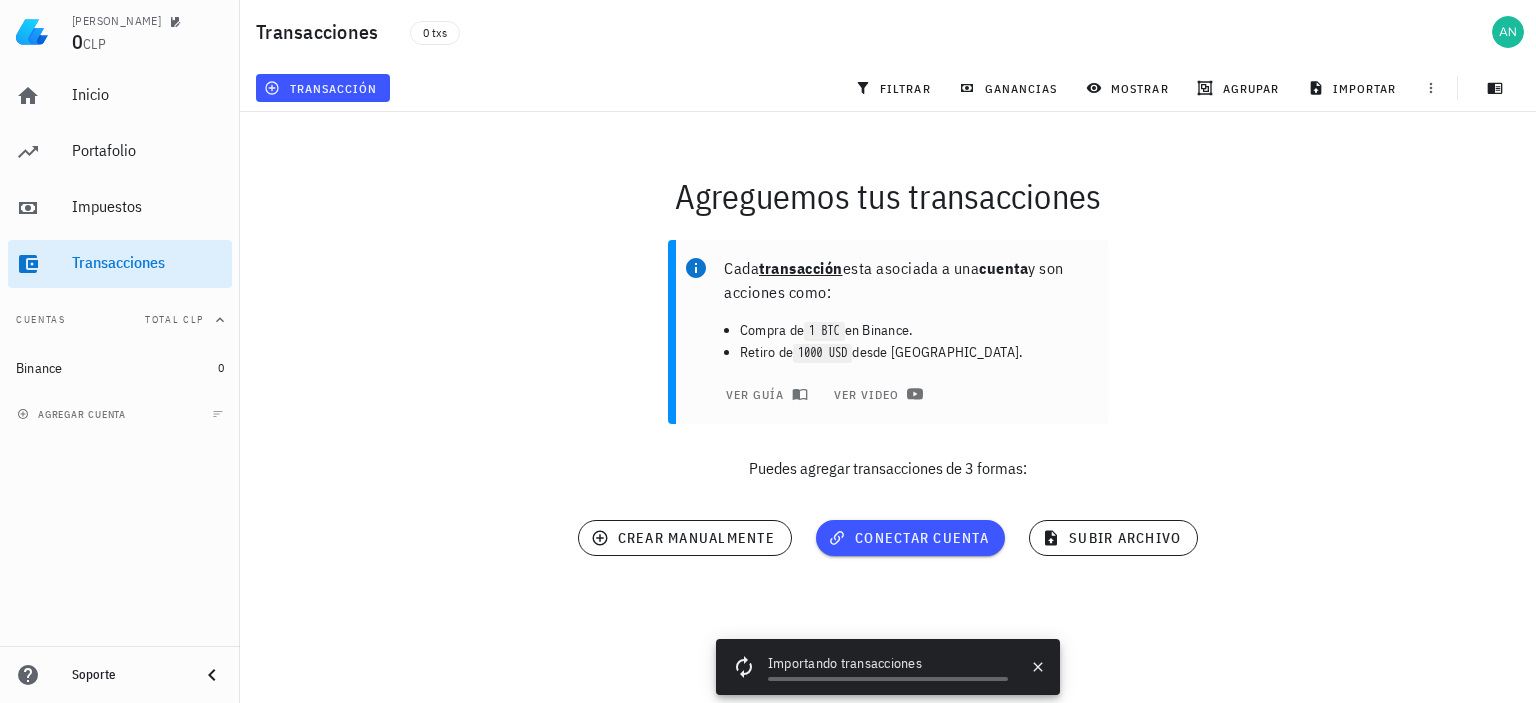 scroll, scrollTop: 0, scrollLeft: 0, axis: both 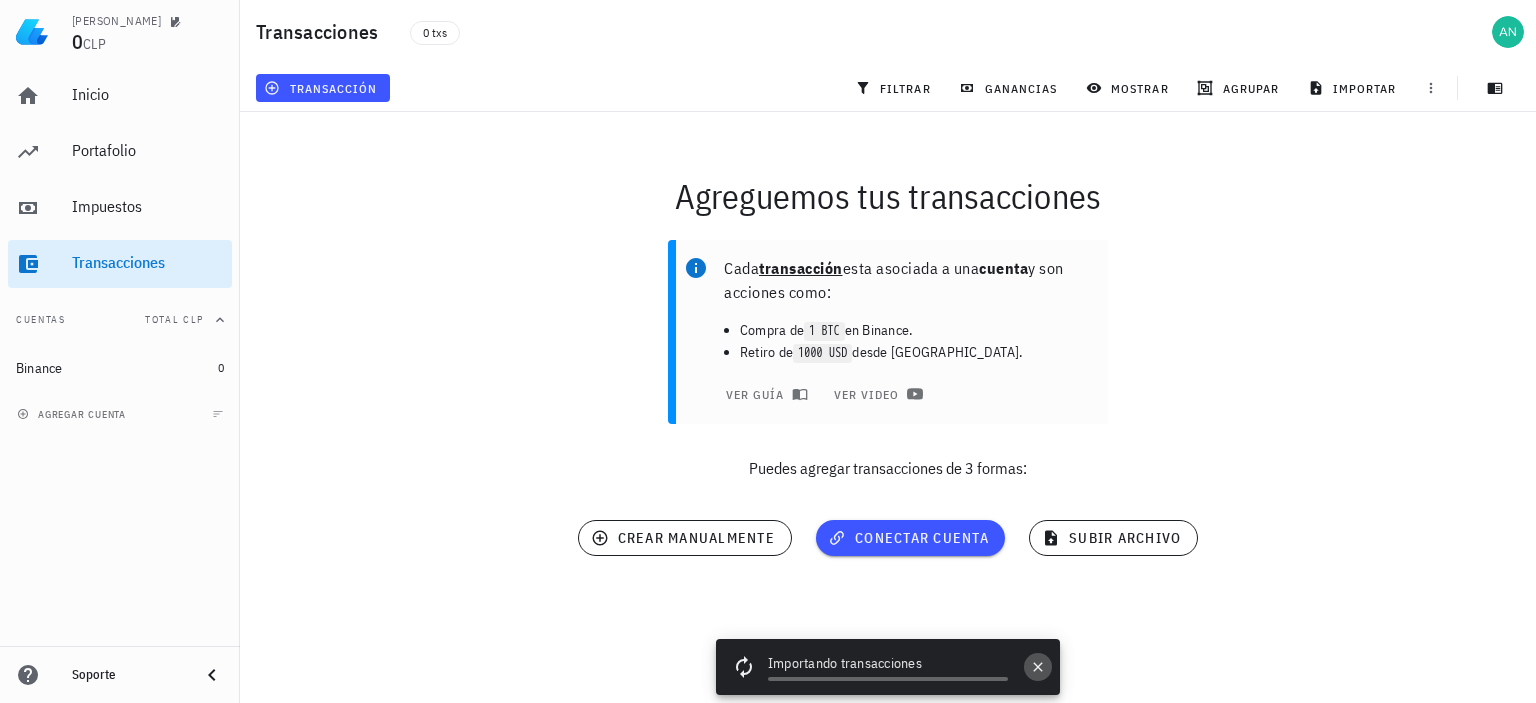 click at bounding box center (1038, 667) 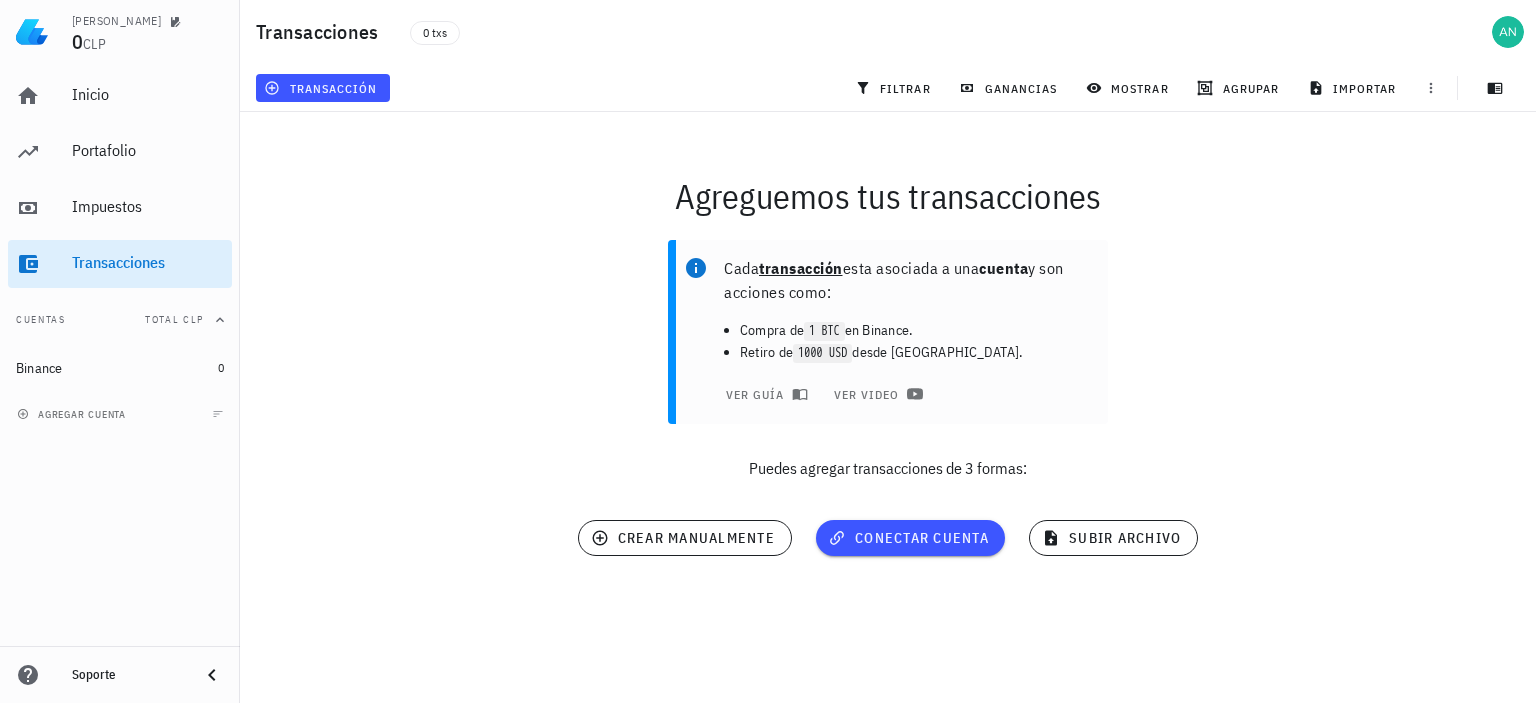 click on "[PERSON_NAME]
0  CLP
Inicio
[GEOGRAPHIC_DATA]
Impuestos
[GEOGRAPHIC_DATA]
Cuentas
Total
CLP
Binance       0
agregar cuenta
Soporte
Transacciones
0 txs
transacción
filtrar
ganancias
mostrar
[GEOGRAPHIC_DATA]
importar
Agreguemos tus transacciones
Cada  transacción  esta asociada a una  cuenta  y son acciones como:
Compra de  1 BTC  en Binance.   Retiro de  1000 USD  desde [GEOGRAPHIC_DATA].
ver guía
ver video
Puedes agregar transacciones de 3 formas:
conectar cuenta" at bounding box center [768, 351] 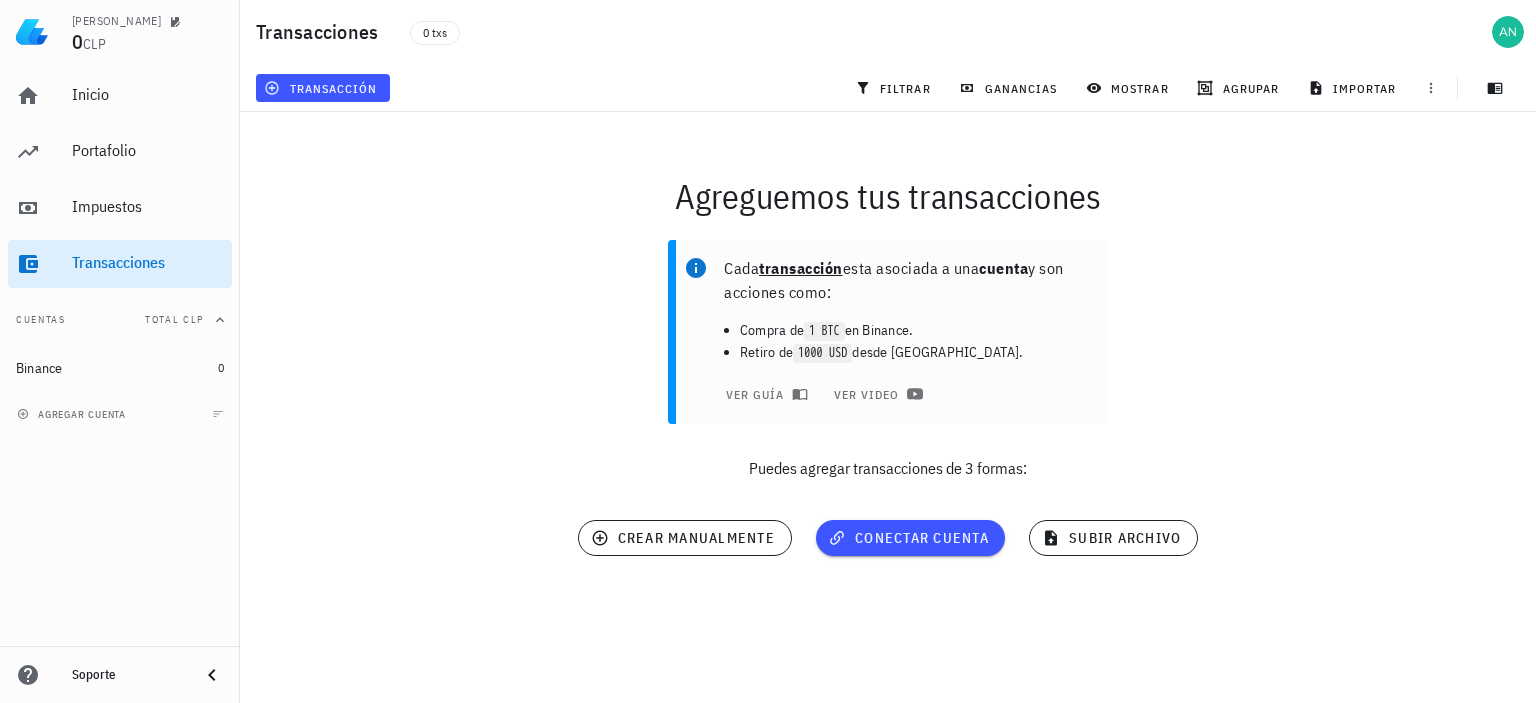 click on "[PERSON_NAME]
0  CLP
Inicio
[GEOGRAPHIC_DATA]
Impuestos
[GEOGRAPHIC_DATA]
Cuentas
Total
CLP
Binance       0
agregar cuenta
Soporte
Transacciones
0 txs
transacción
filtrar
ganancias
mostrar
[GEOGRAPHIC_DATA]
importar
Agreguemos tus transacciones
Cada  transacción  esta asociada a una  cuenta  y son acciones como:
Compra de  1 BTC  en Binance.   Retiro de  1000 USD  desde [GEOGRAPHIC_DATA].
ver guía
ver video
Puedes agregar transacciones de 3 formas:
conectar cuenta" at bounding box center (768, 351) 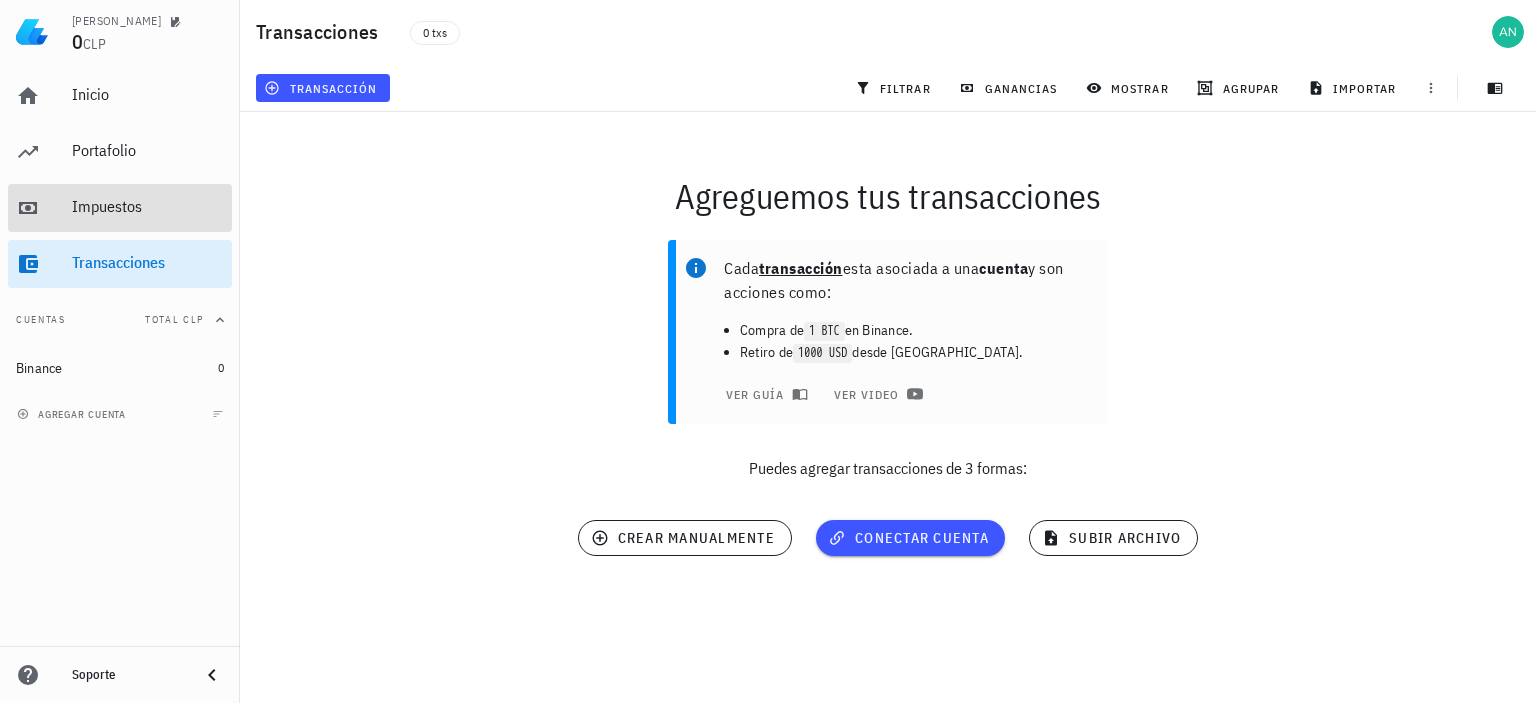 click on "Impuestos" at bounding box center [148, 206] 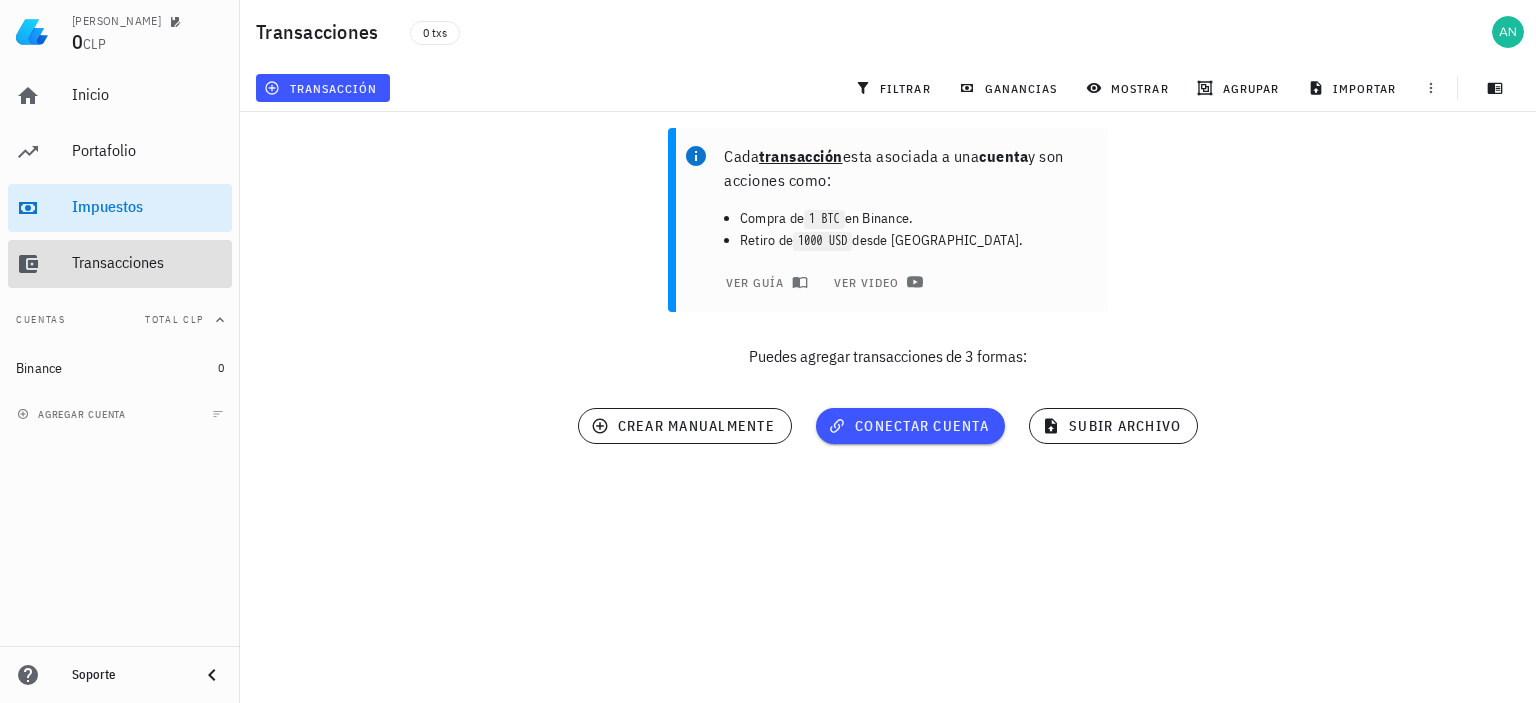 click on "Transacciones" at bounding box center [148, 262] 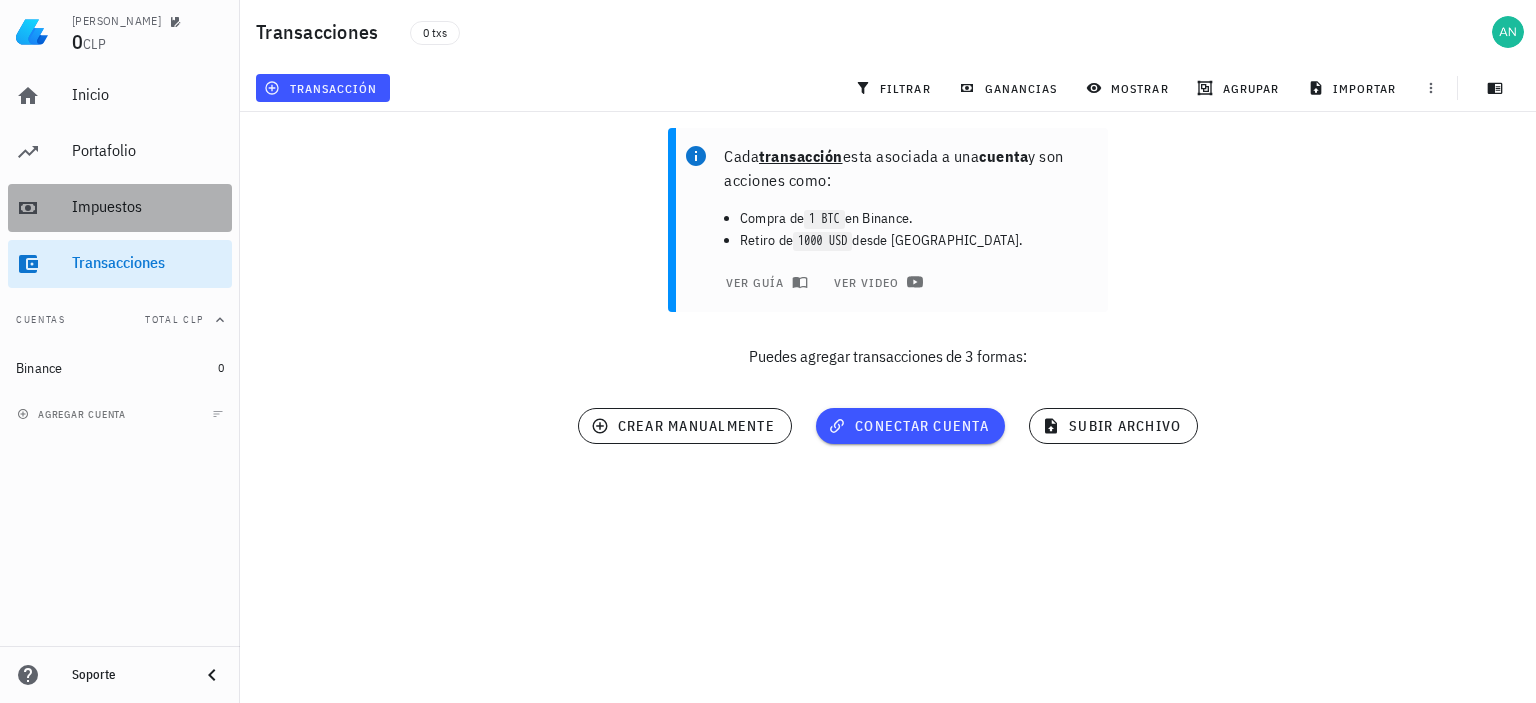 click on "Impuestos" at bounding box center (148, 206) 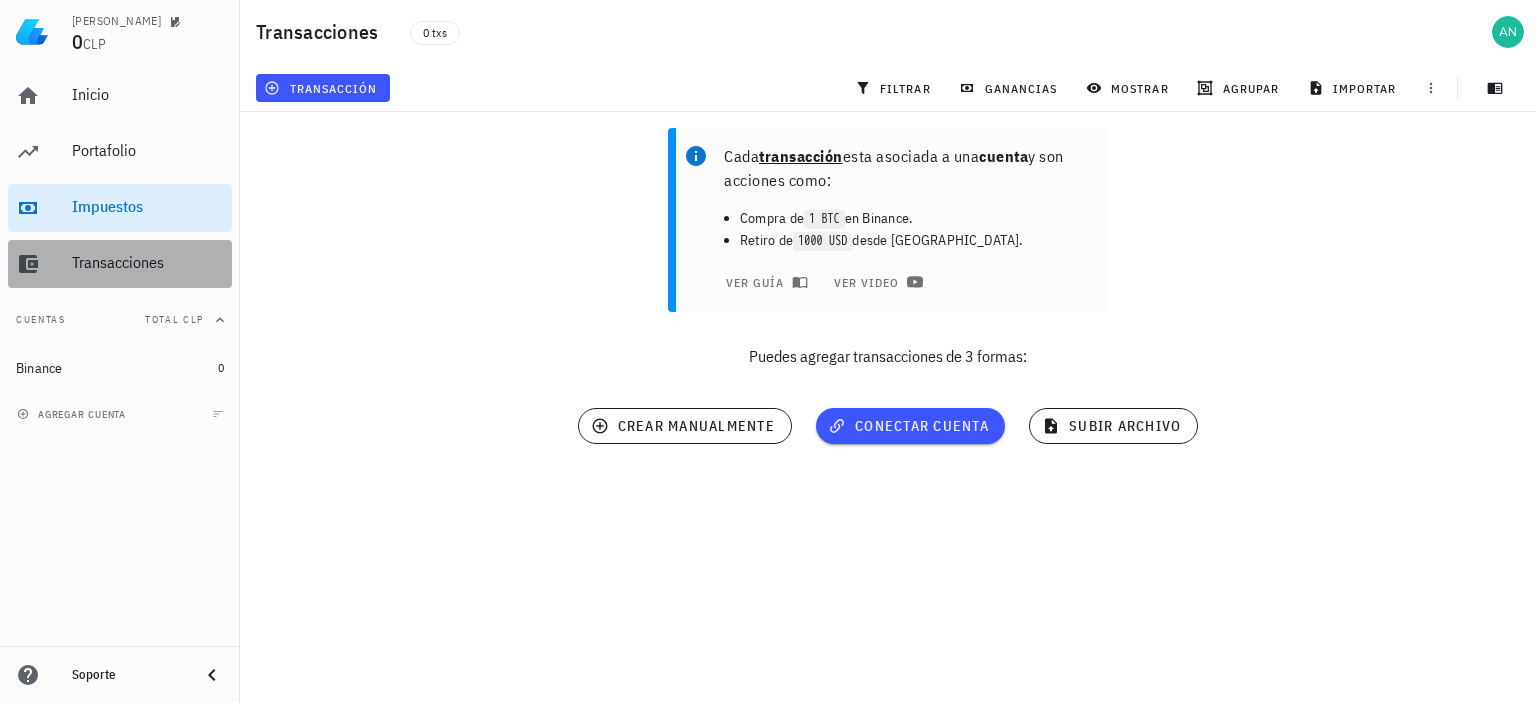 click on "Transacciones" at bounding box center (148, 262) 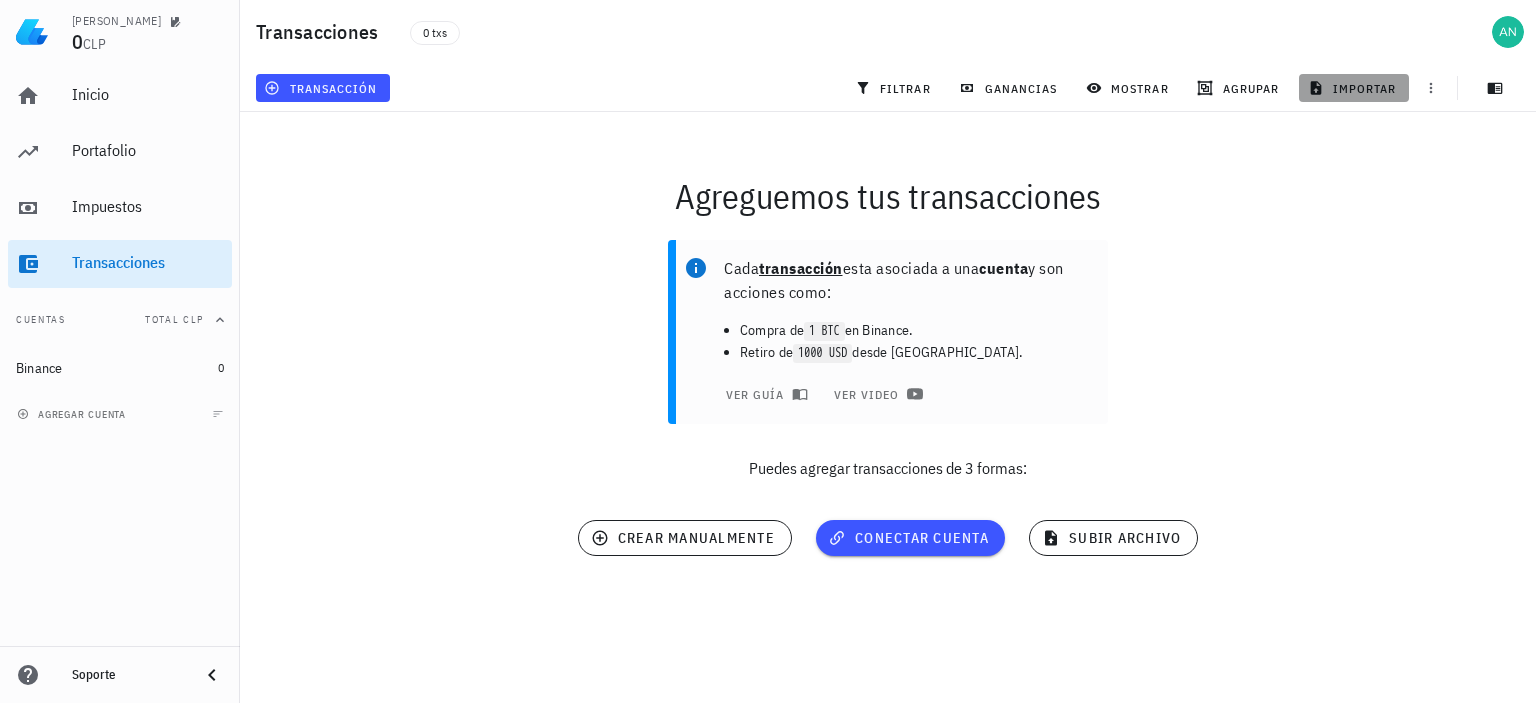click on "importar" at bounding box center [1354, 88] 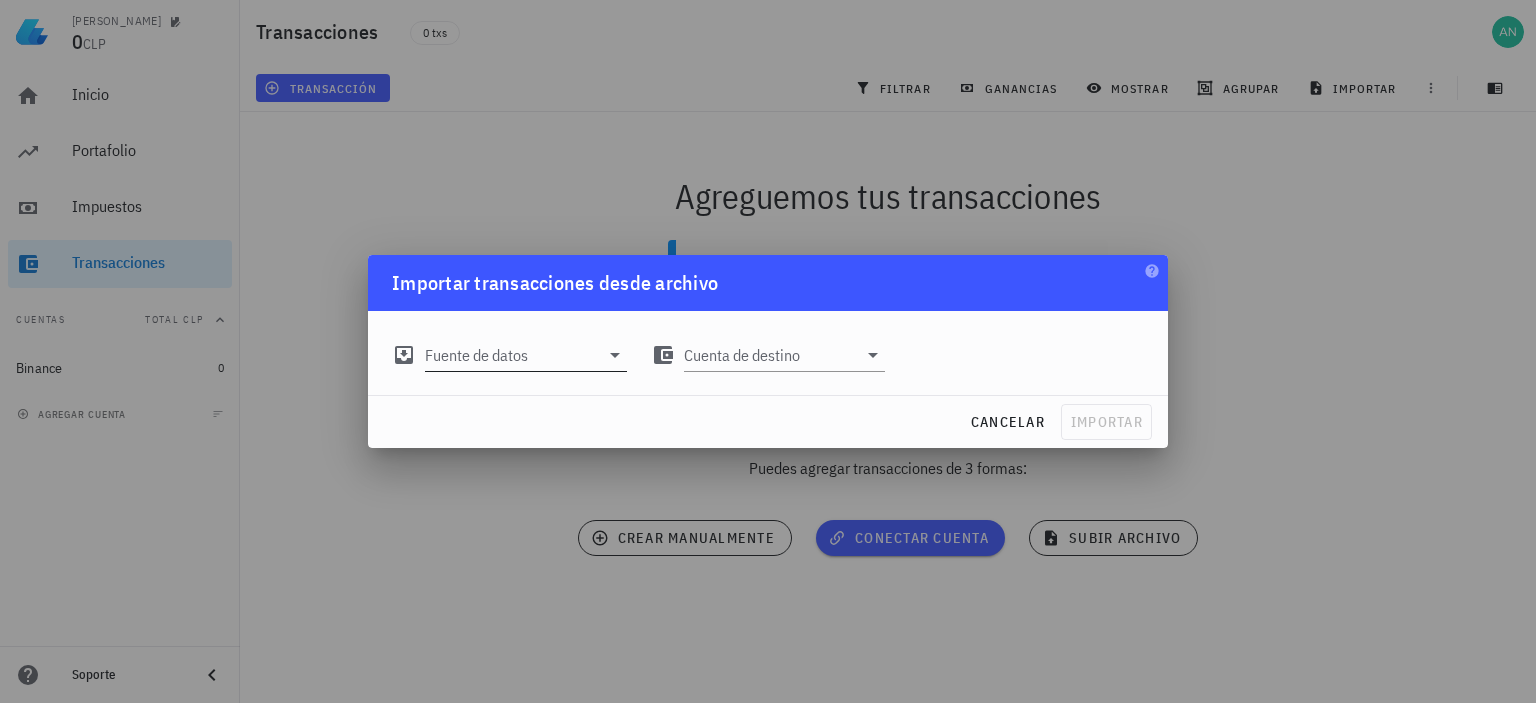 click on "Fuente de datos" at bounding box center (512, 355) 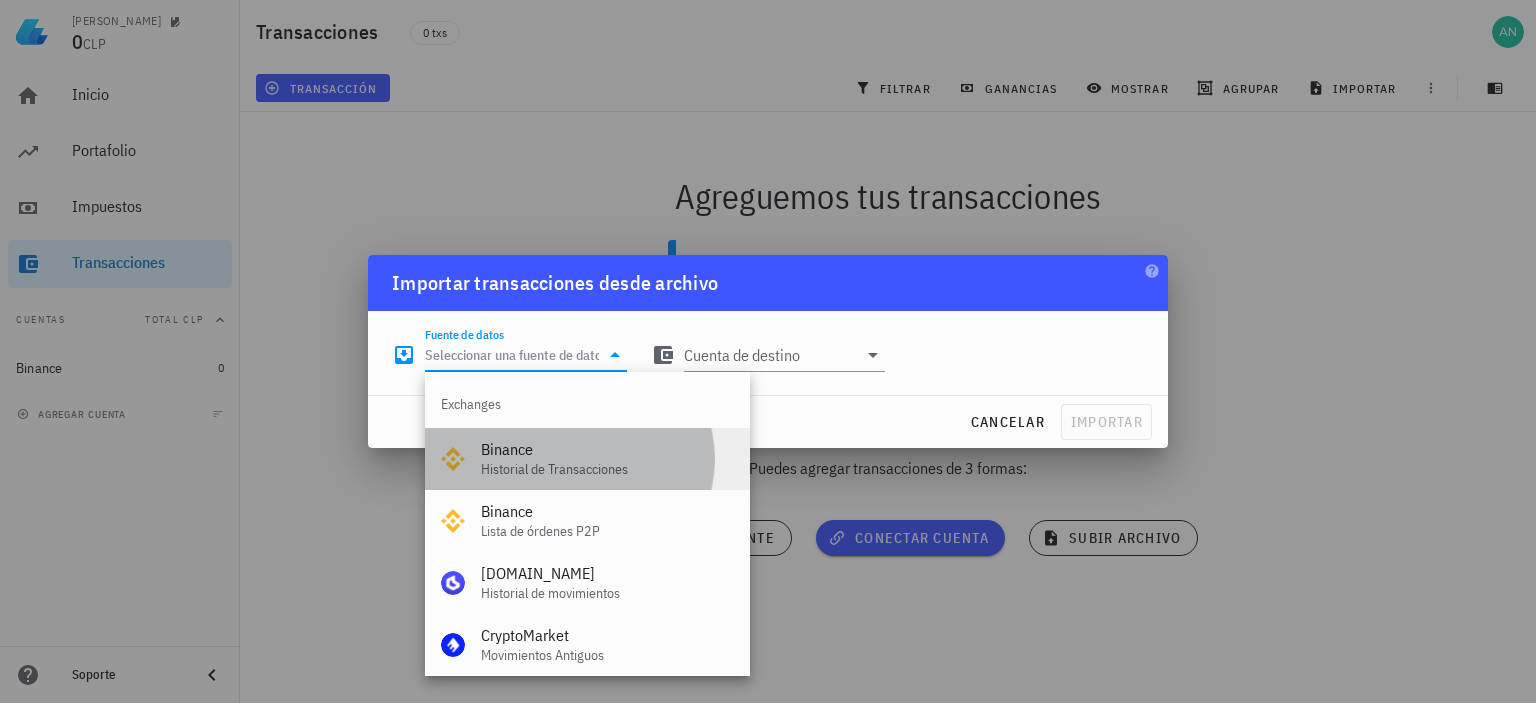 click on "Historial de Transacciones" at bounding box center (607, 469) 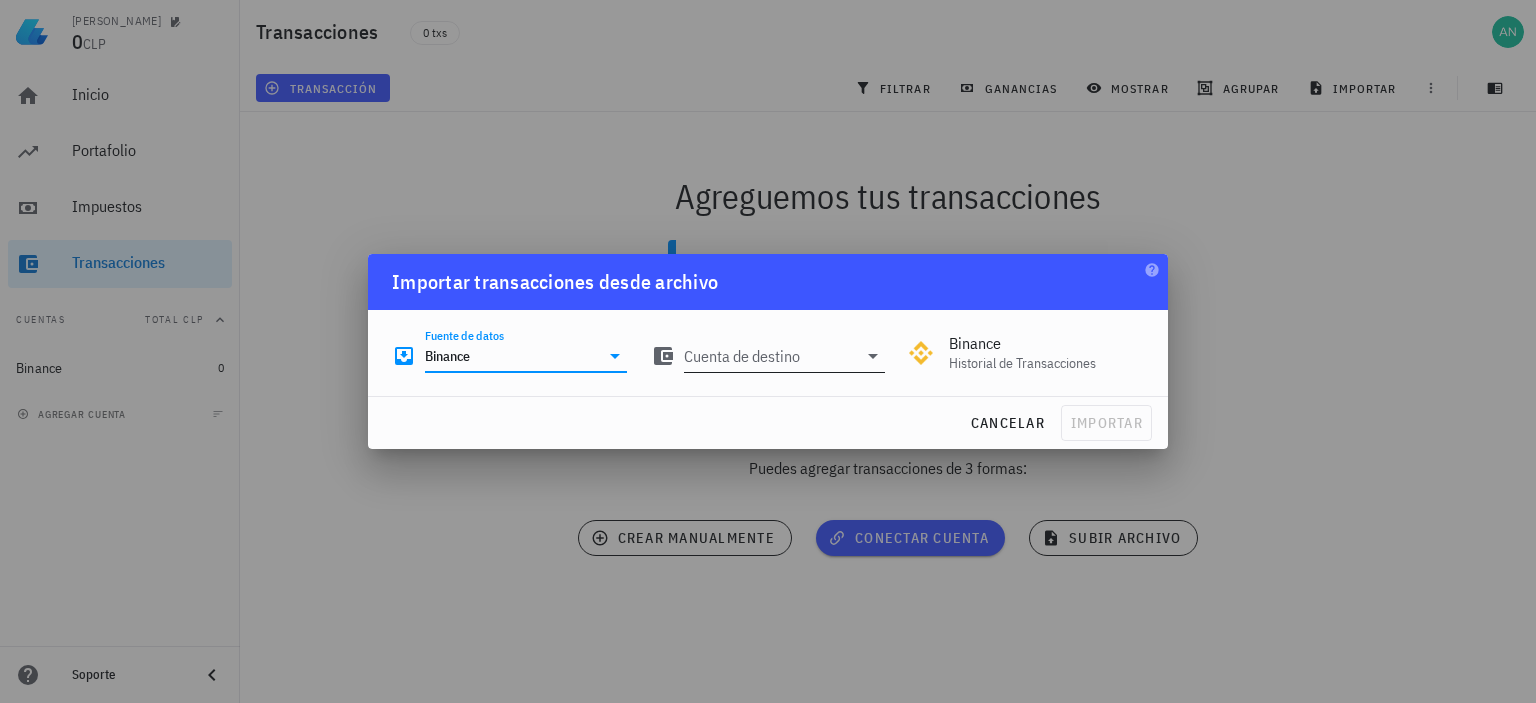 click on "Cuenta de destino" at bounding box center [771, 356] 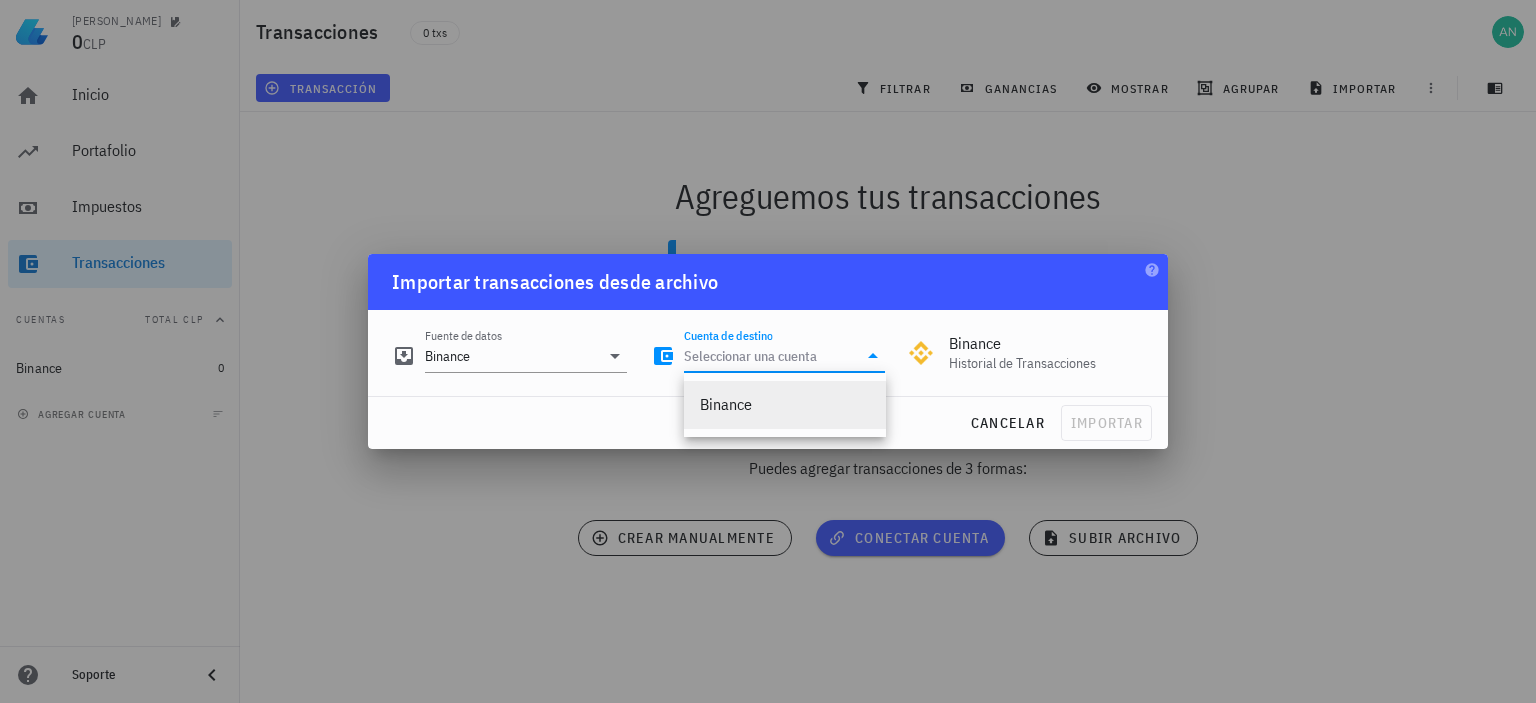 click on "Binance" at bounding box center (785, 404) 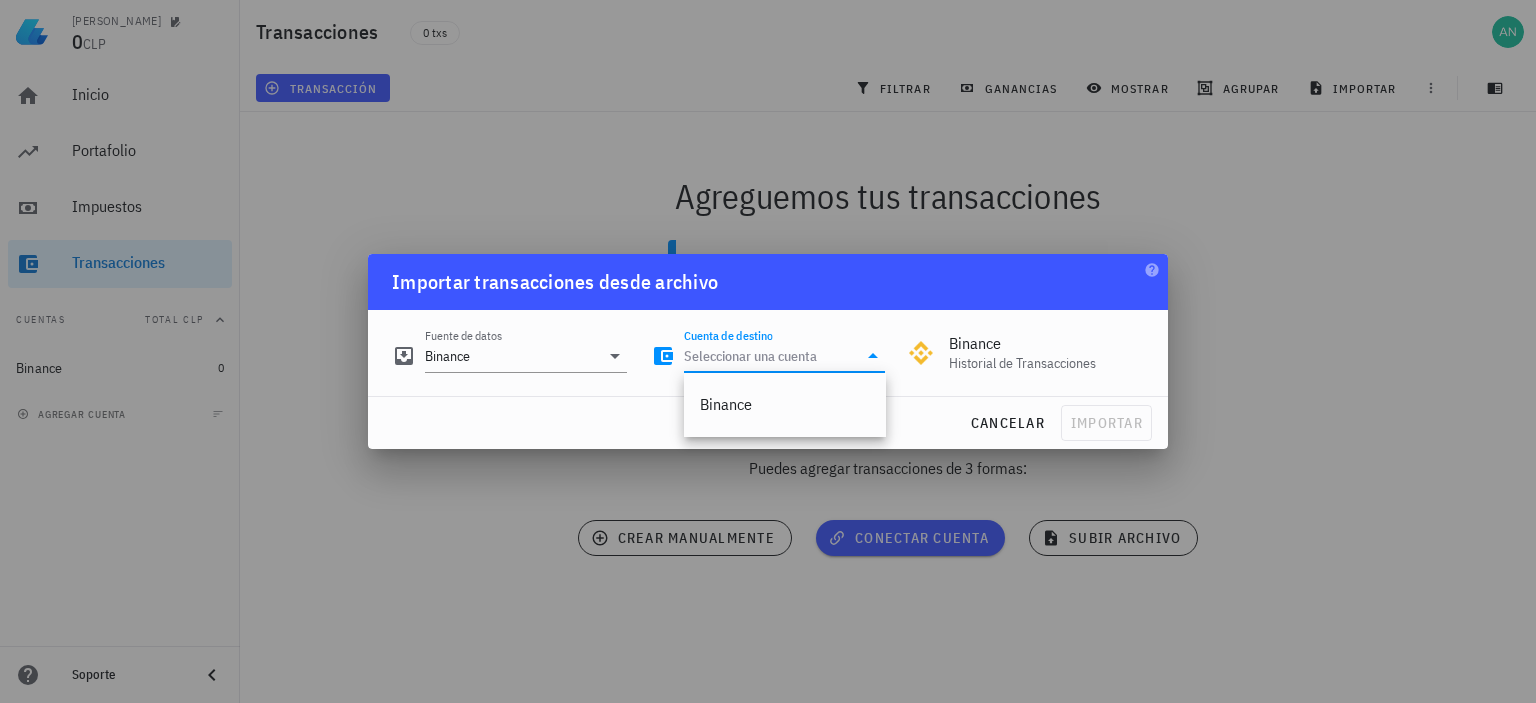 type on "Binance" 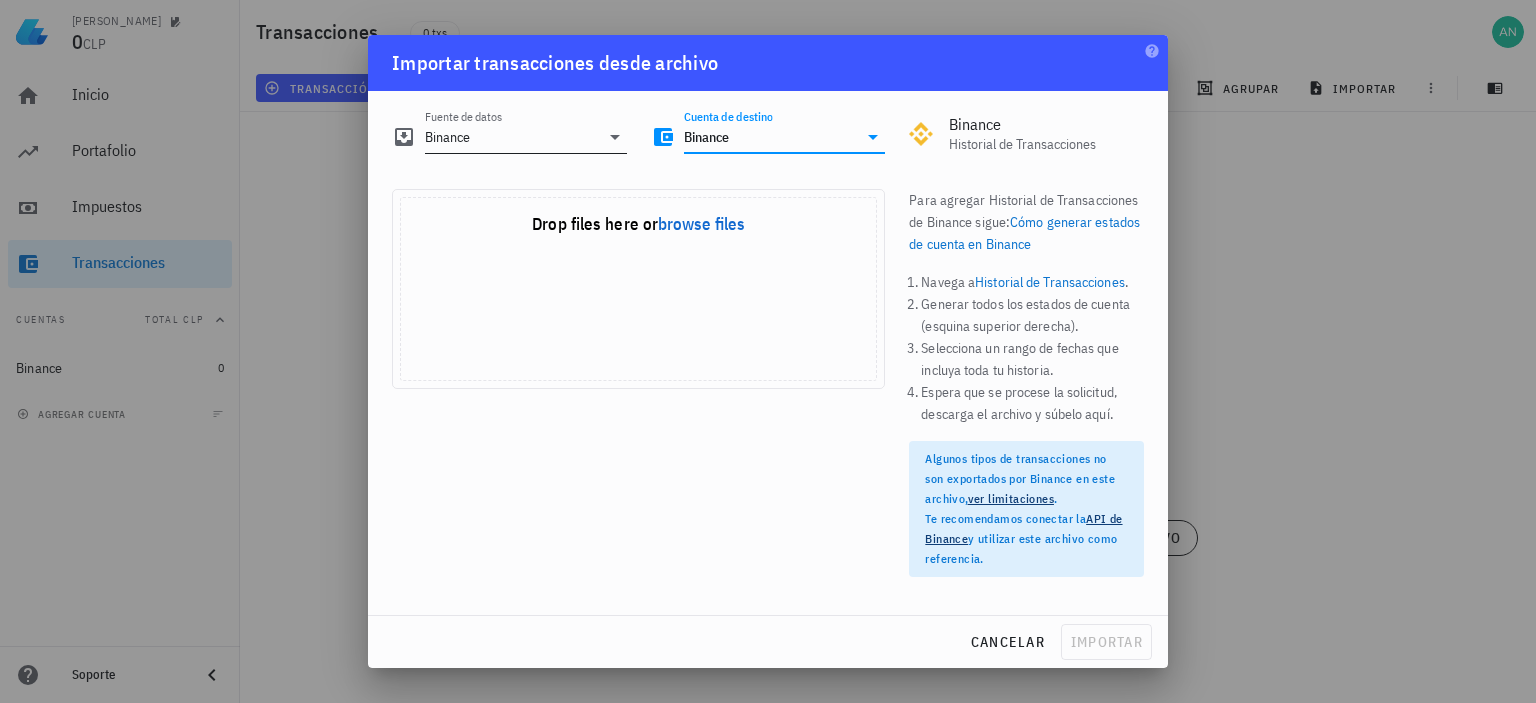 click on "Binance" at bounding box center (512, 137) 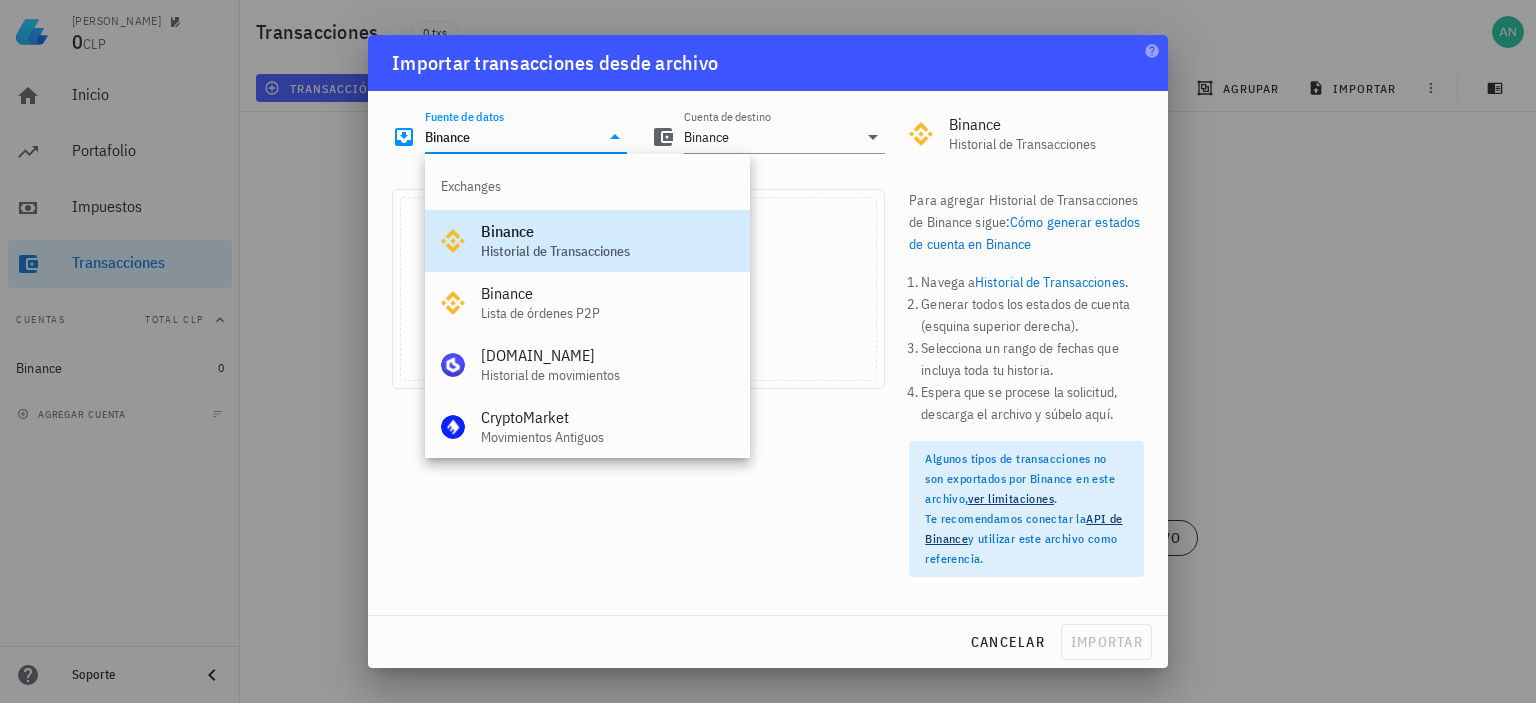 click on "Binance" at bounding box center [607, 231] 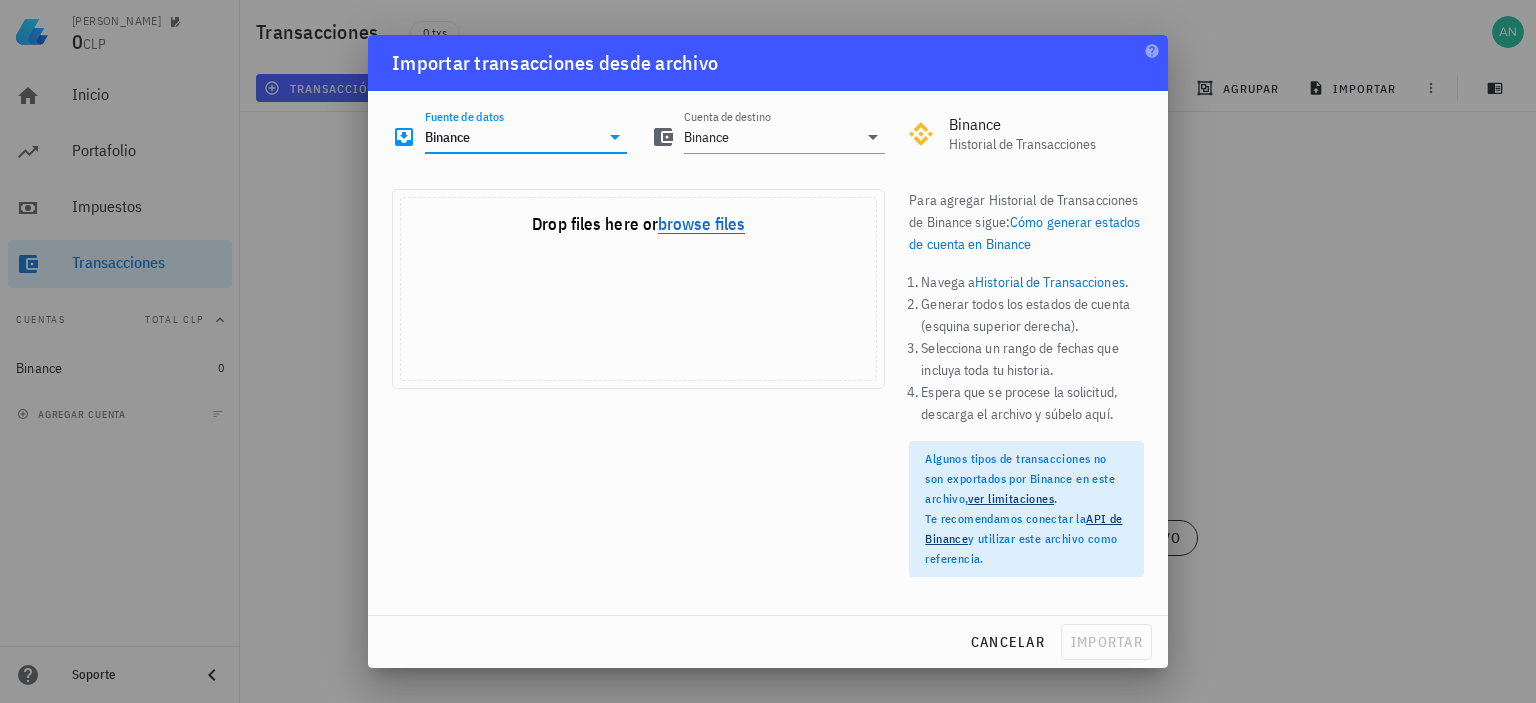 click on "browse files" at bounding box center (701, 225) 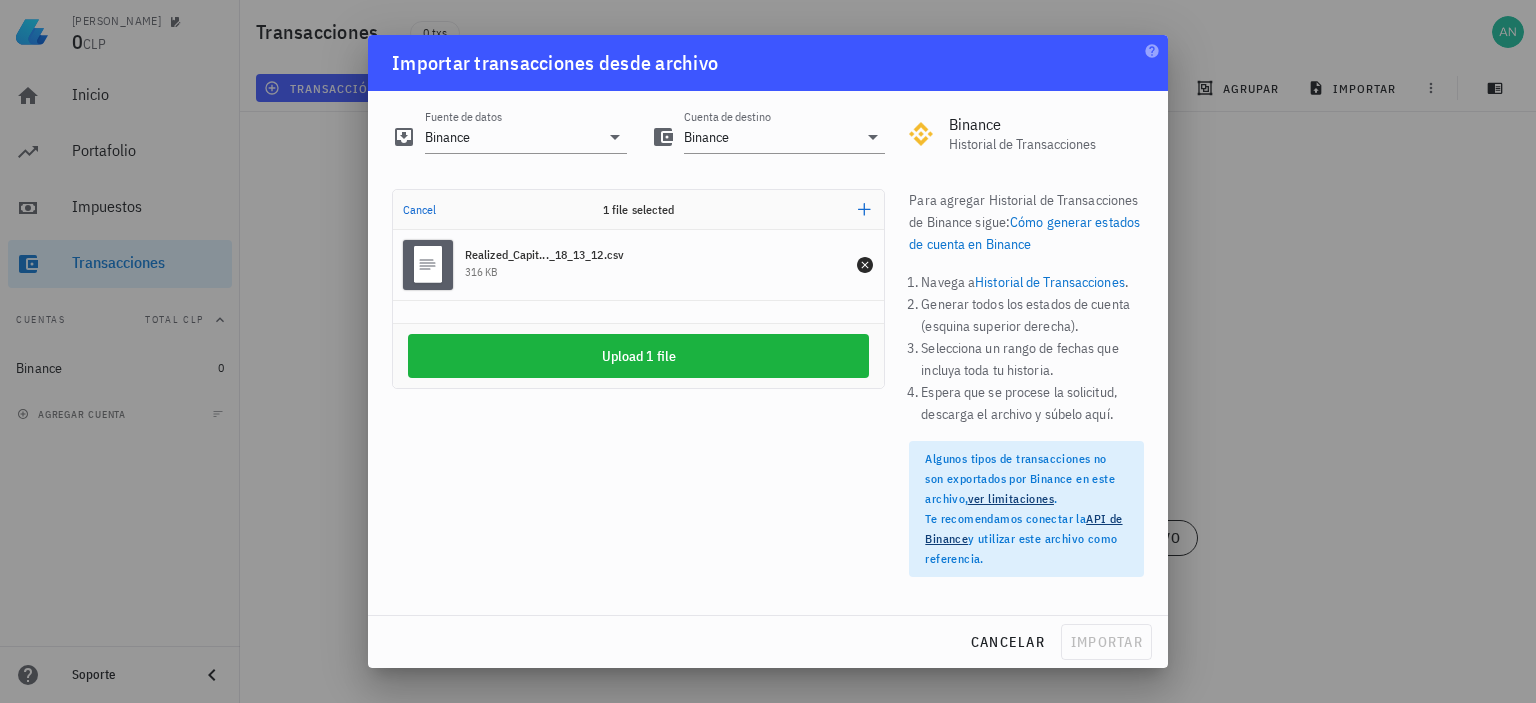 click on "Drop your files here Cancel 1 file selected Add more Realized_Capit..._18_13_12.csv 316 KB Upload 1 file" at bounding box center (638, 391) 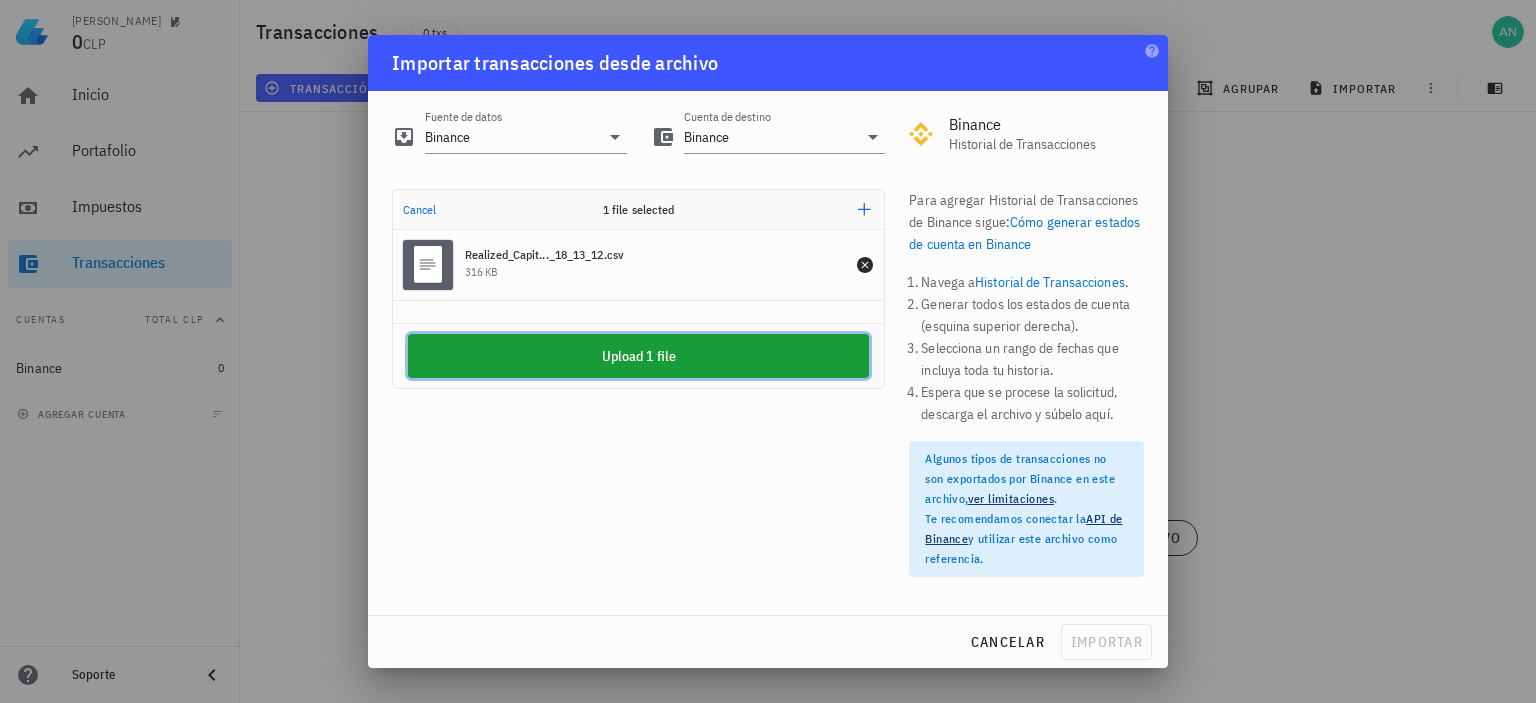 click on "Upload 1 file" at bounding box center [638, 356] 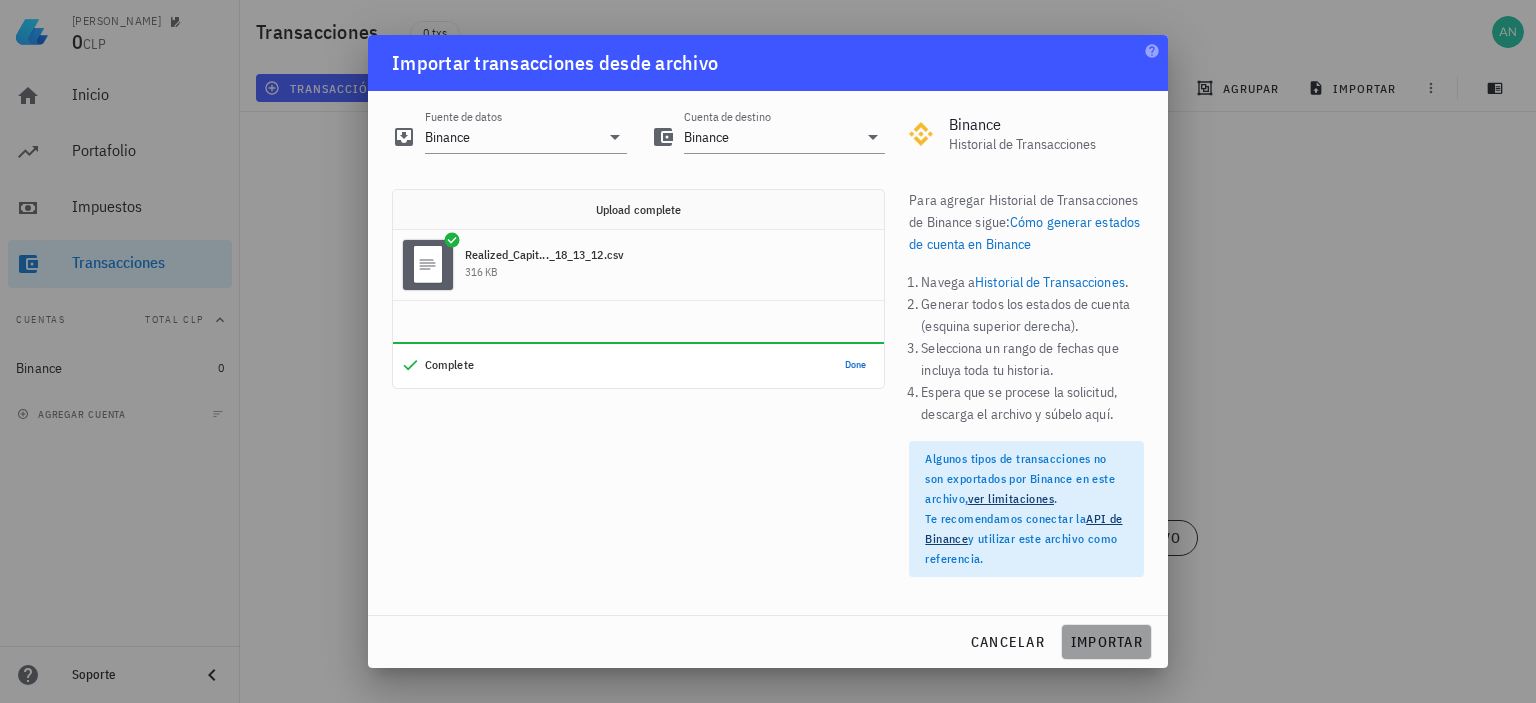 click on "importar" at bounding box center (1106, 642) 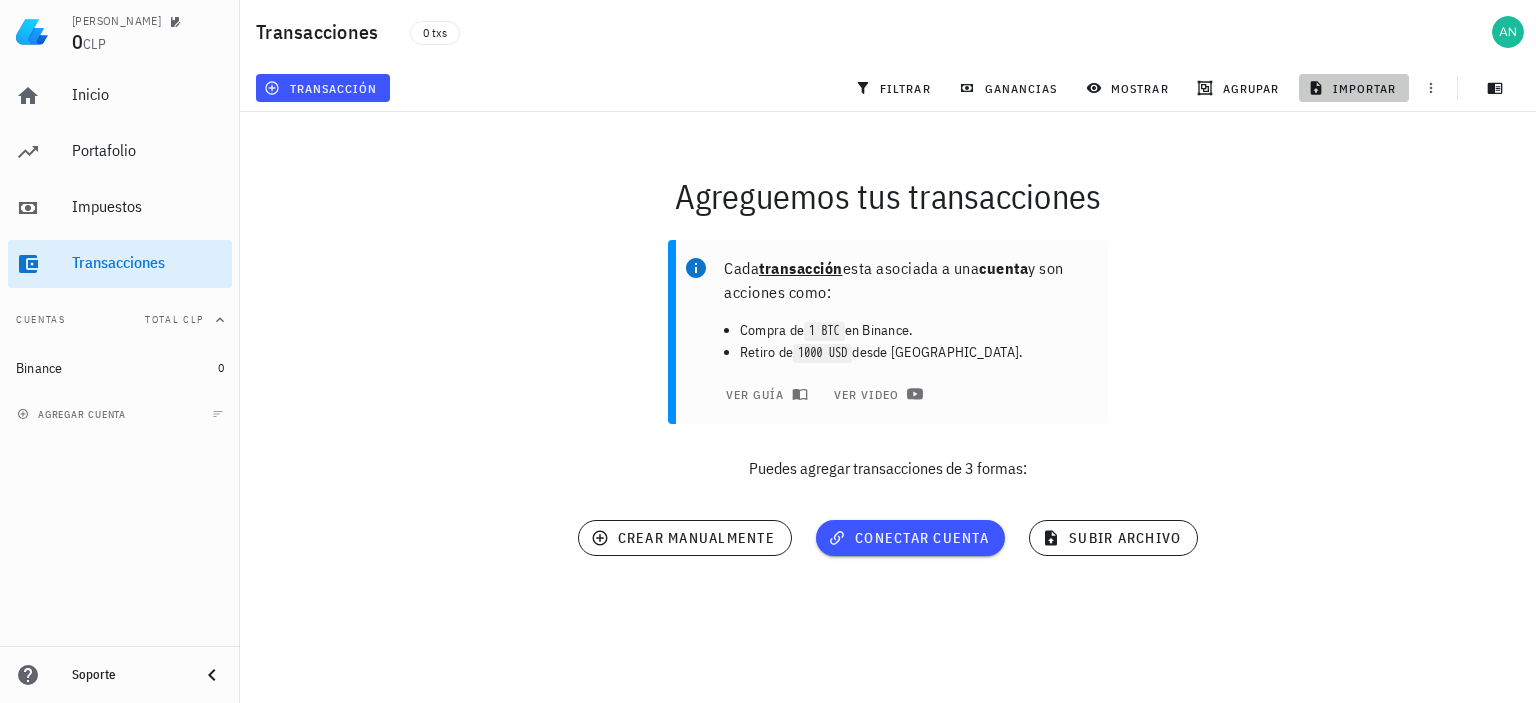 click on "importar" at bounding box center (1354, 88) 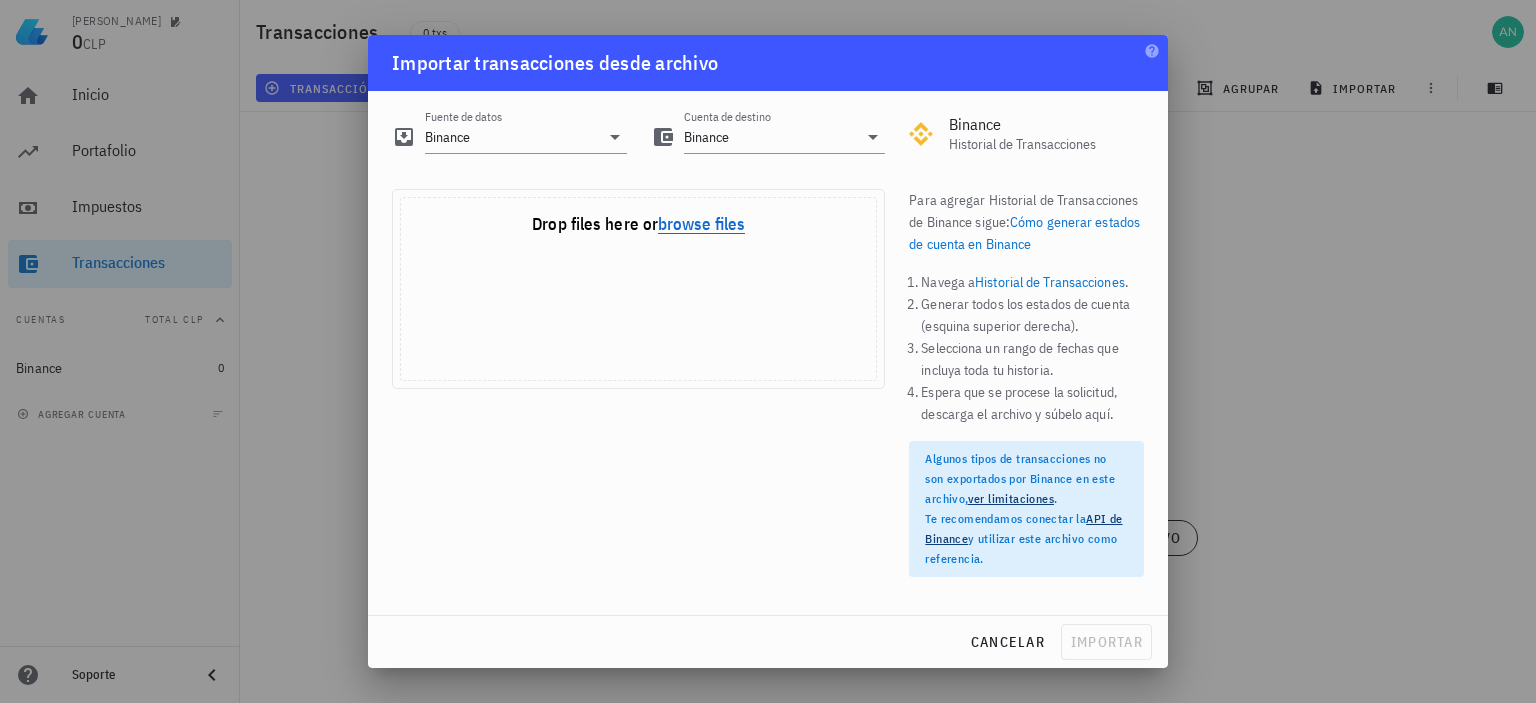 click on "browse files" at bounding box center [701, 225] 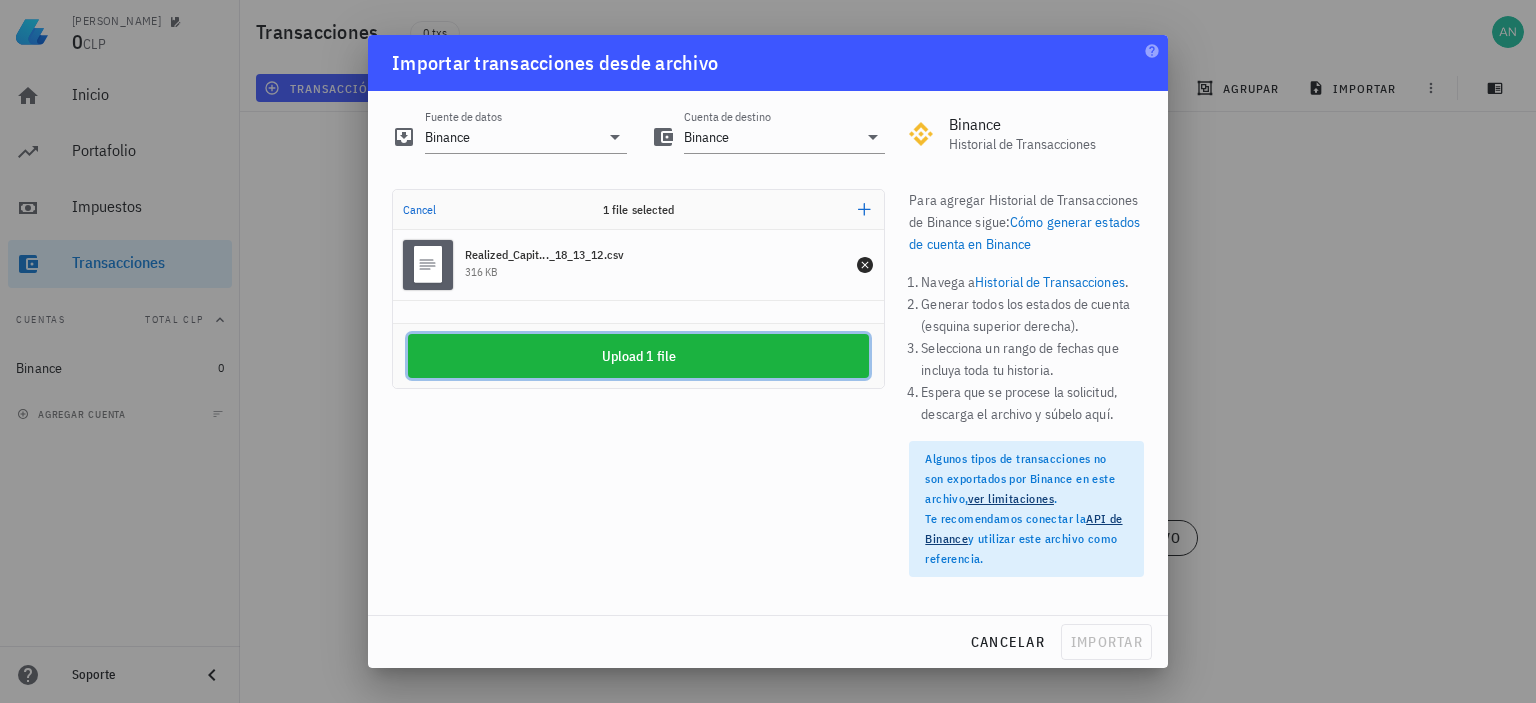 click on "Upload 1 file" at bounding box center (638, 356) 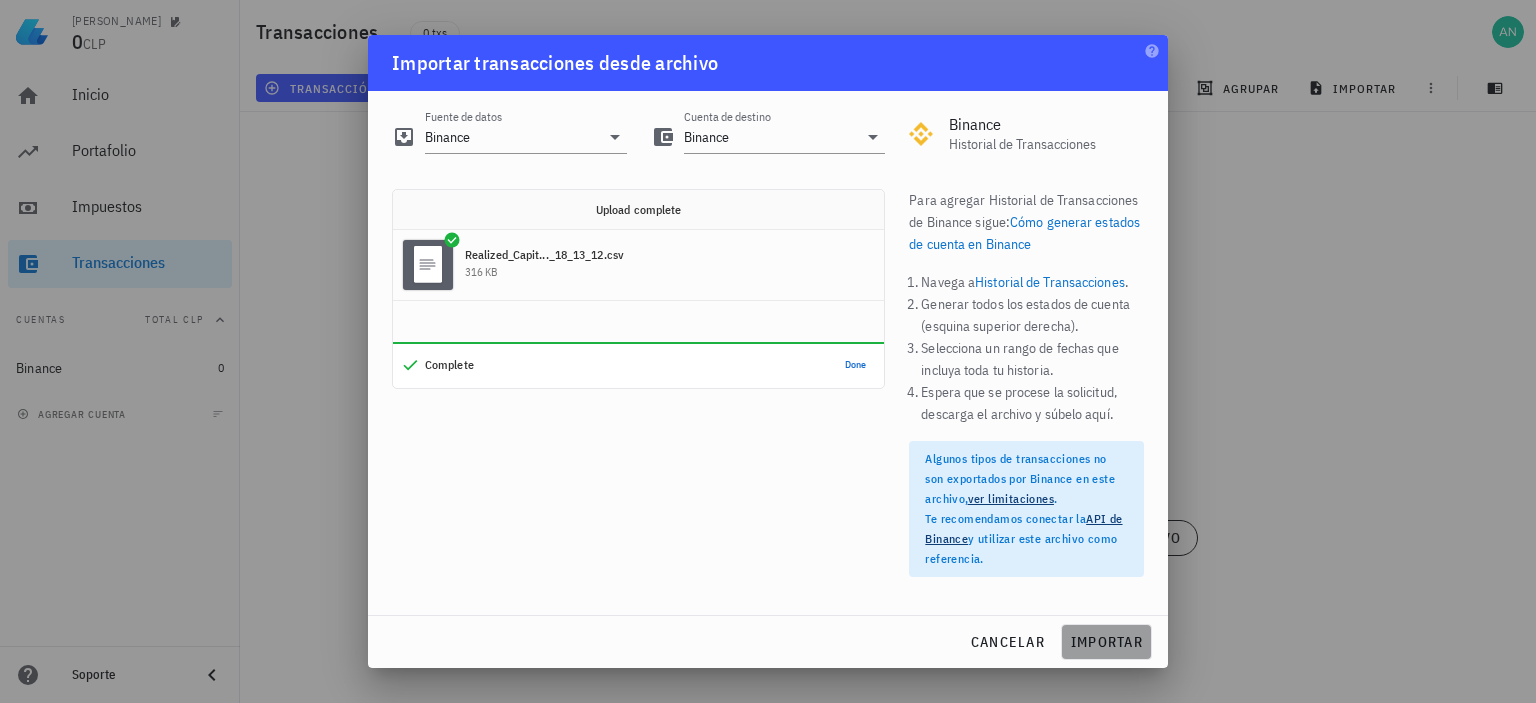 click on "importar" at bounding box center [1106, 642] 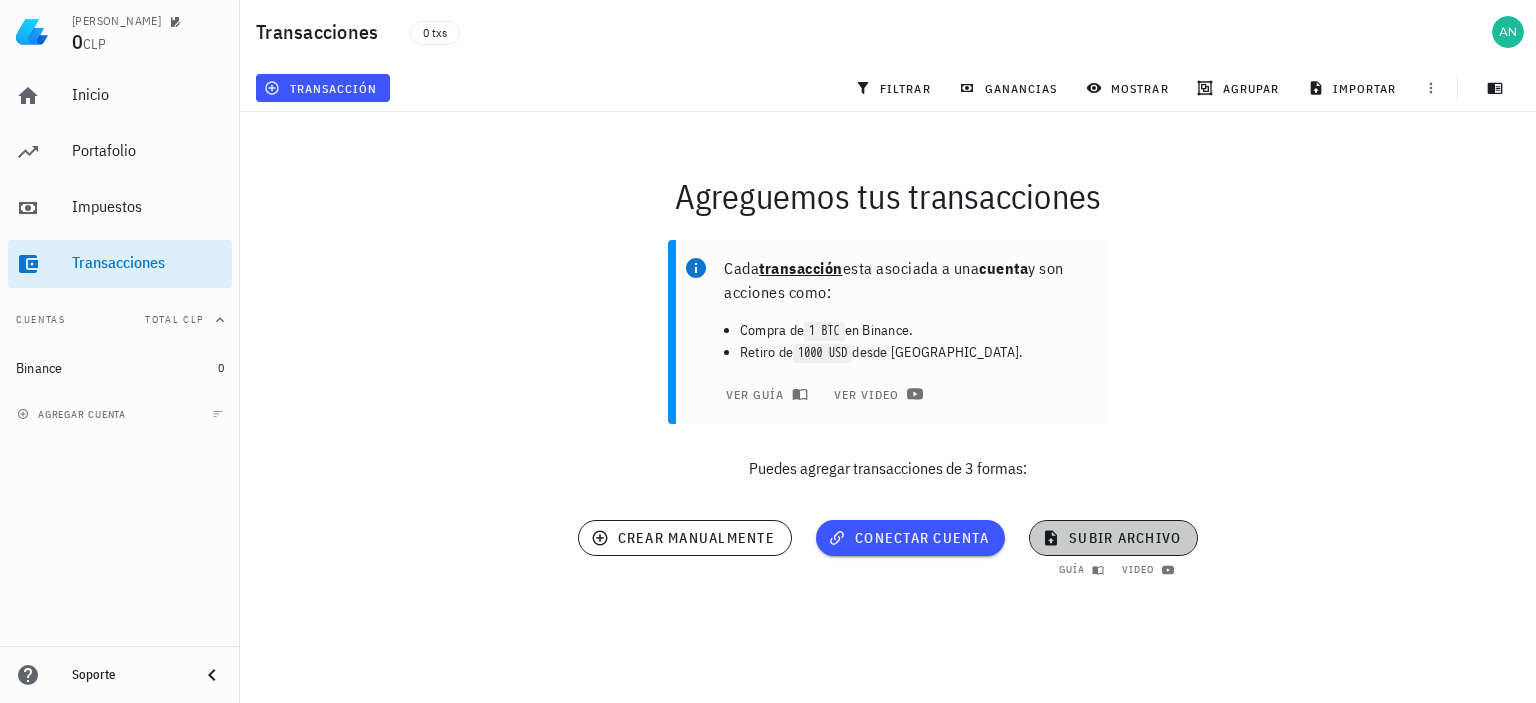 click on "subir archivo" at bounding box center (1113, 538) 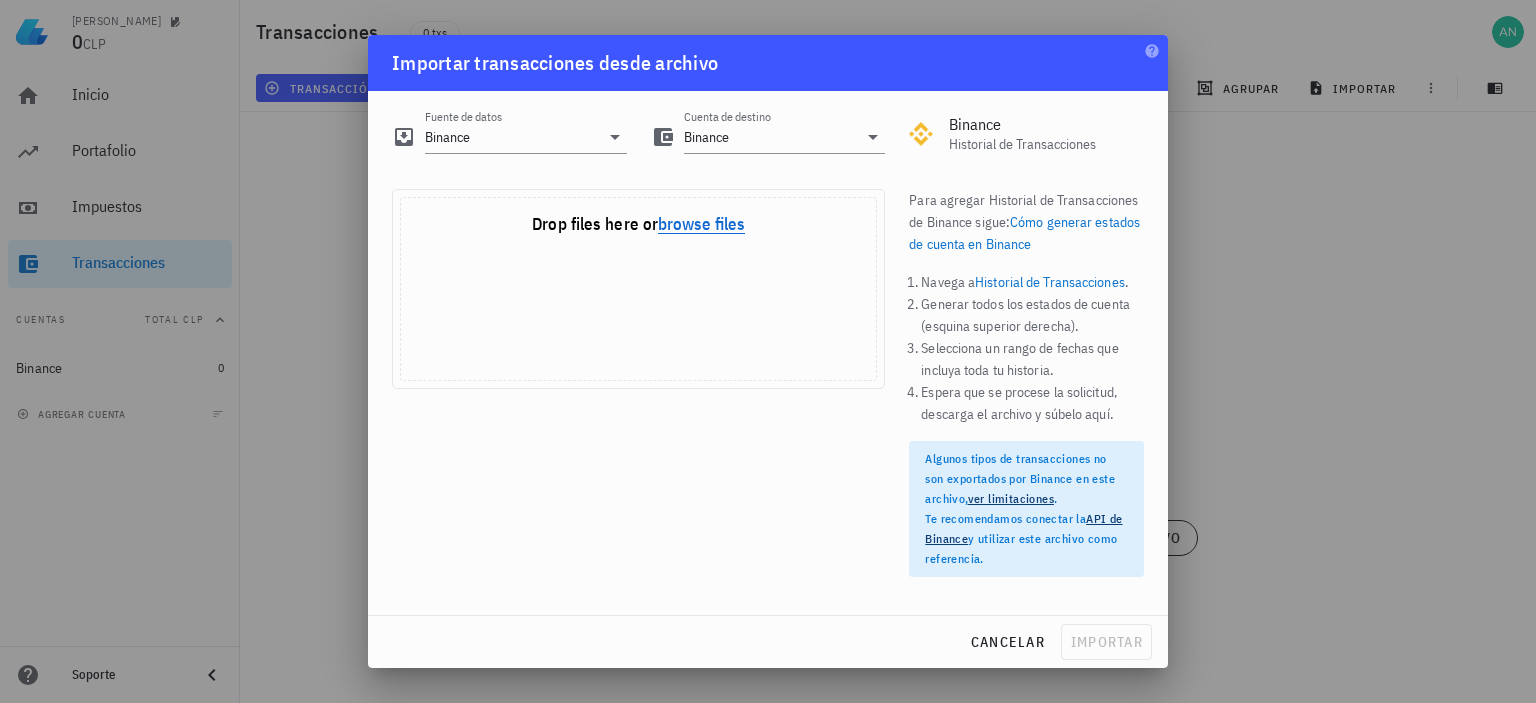 click on "browse files" at bounding box center (701, 225) 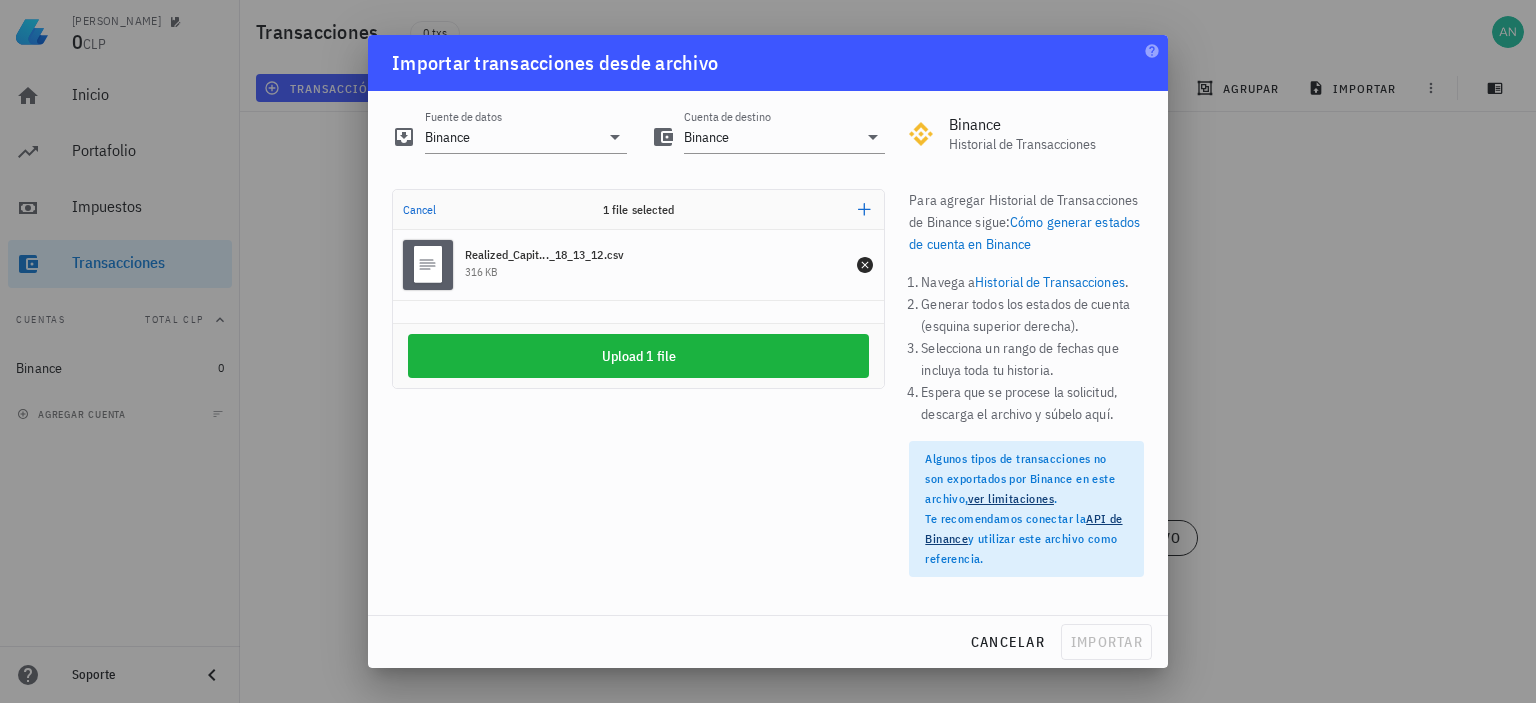 click on "Realized_Capit..._18_13_12.csv" at bounding box center [544, 255] 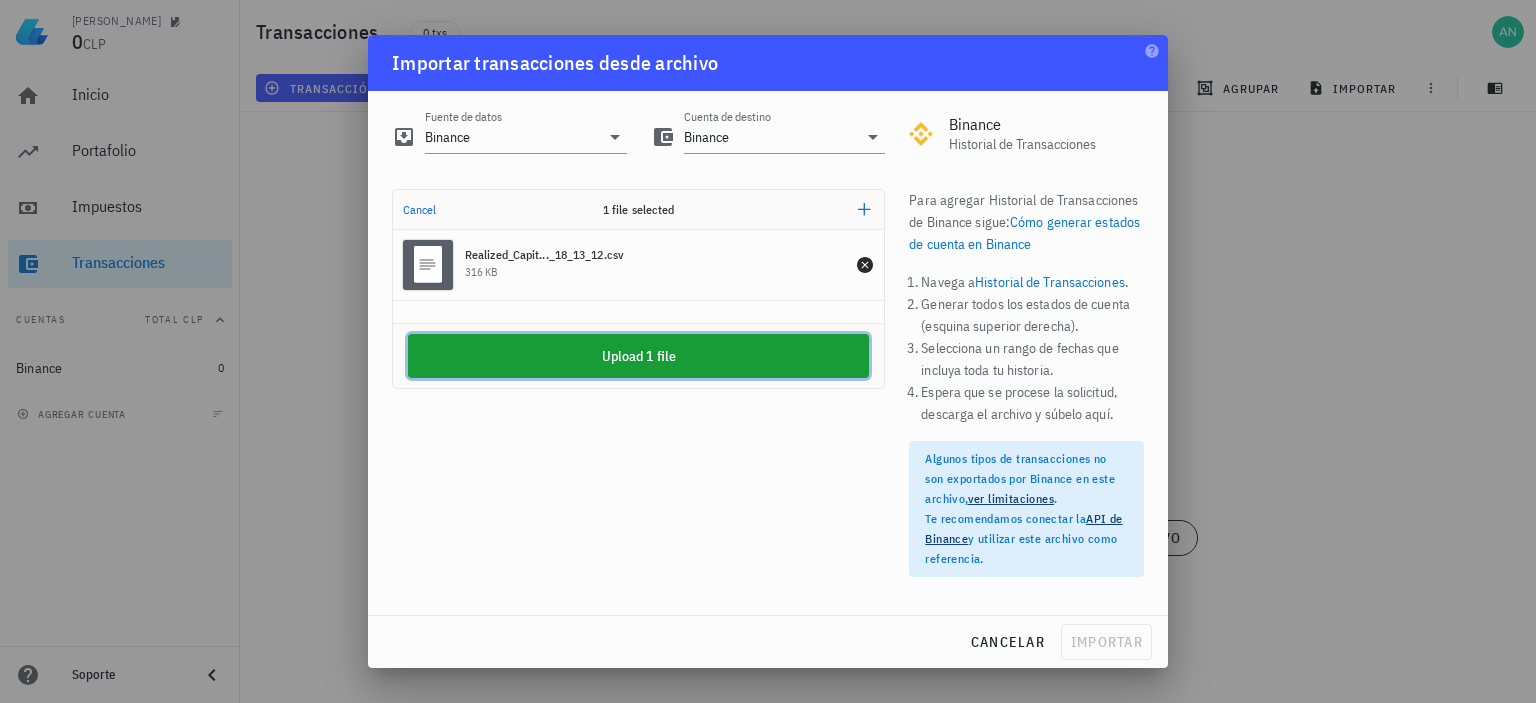 click on "Upload 1 file" at bounding box center [638, 356] 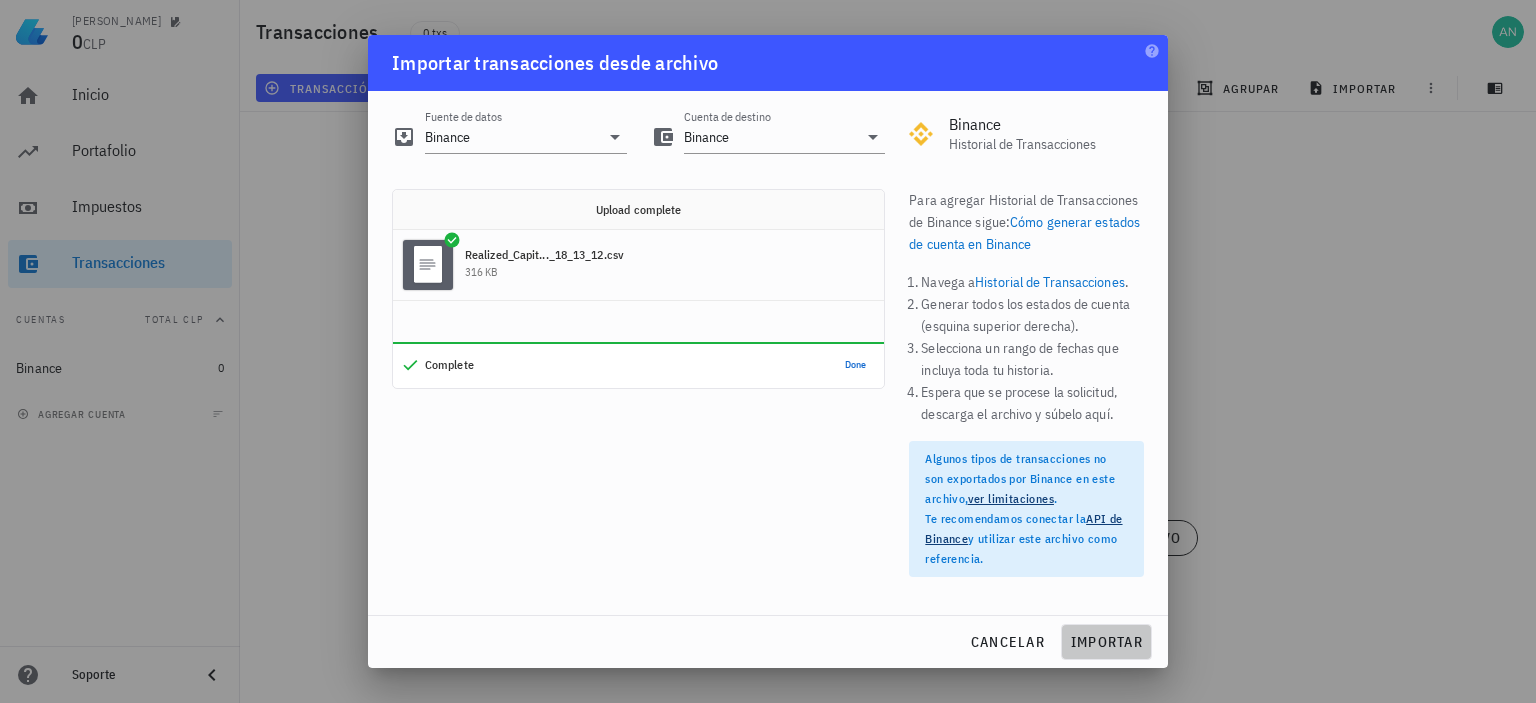 click on "importar" at bounding box center [1106, 642] 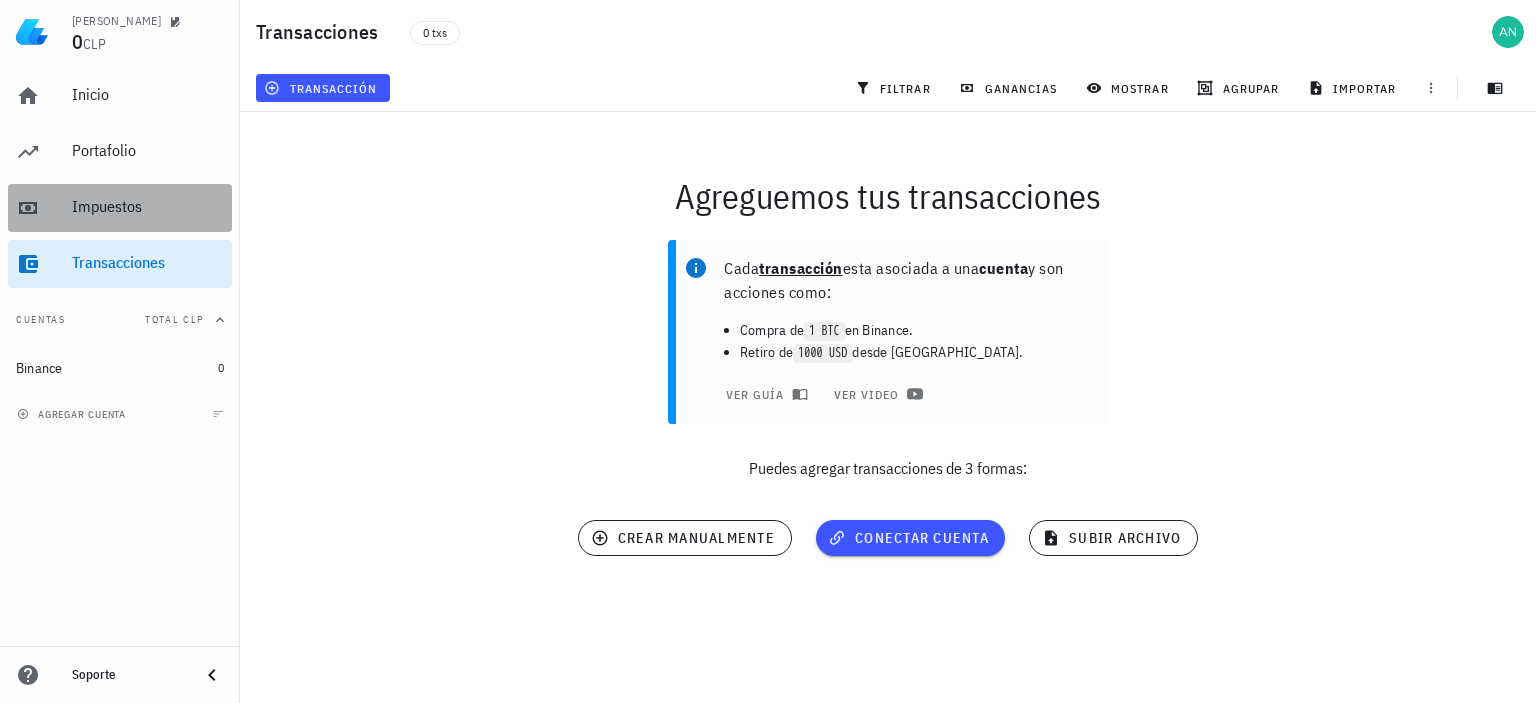 click on "Impuestos" at bounding box center [120, 208] 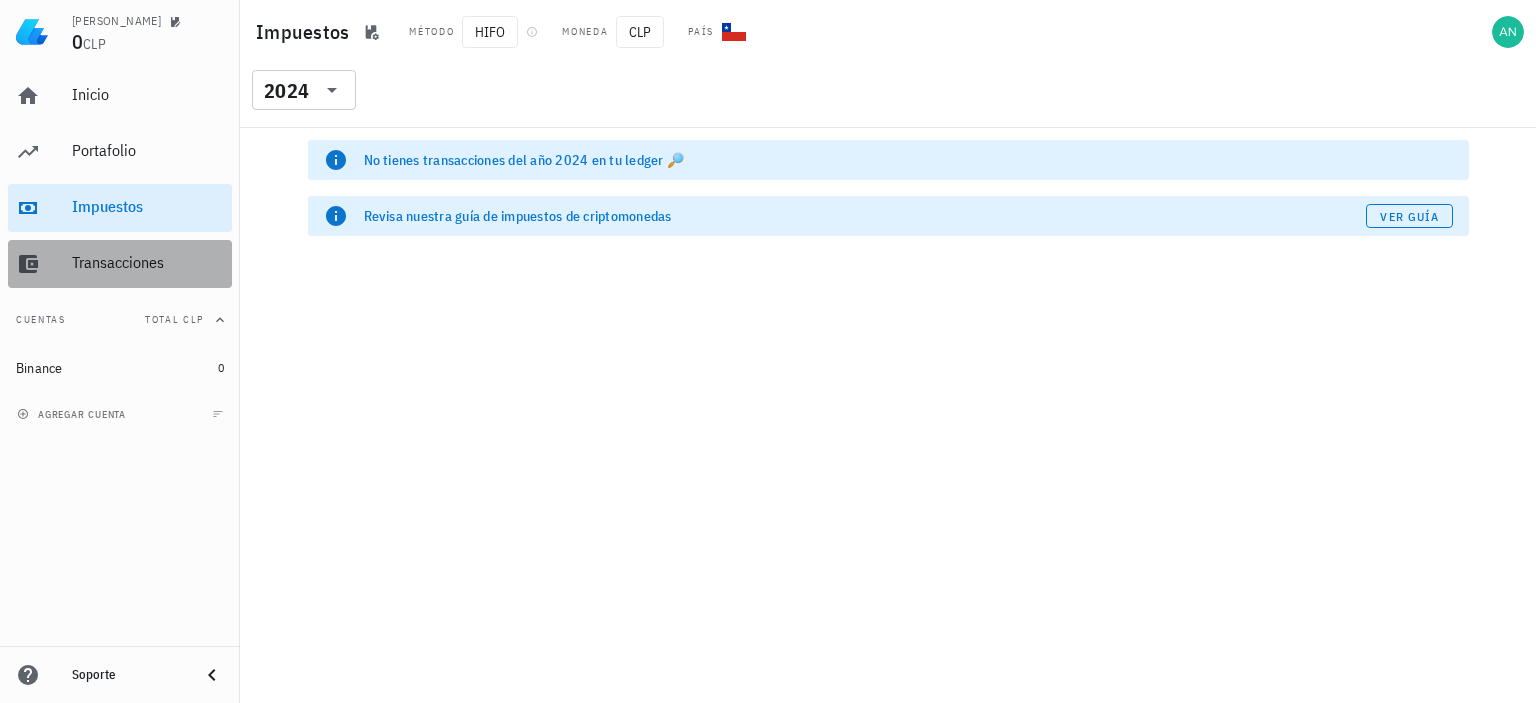 click on "Transacciones" at bounding box center (148, 262) 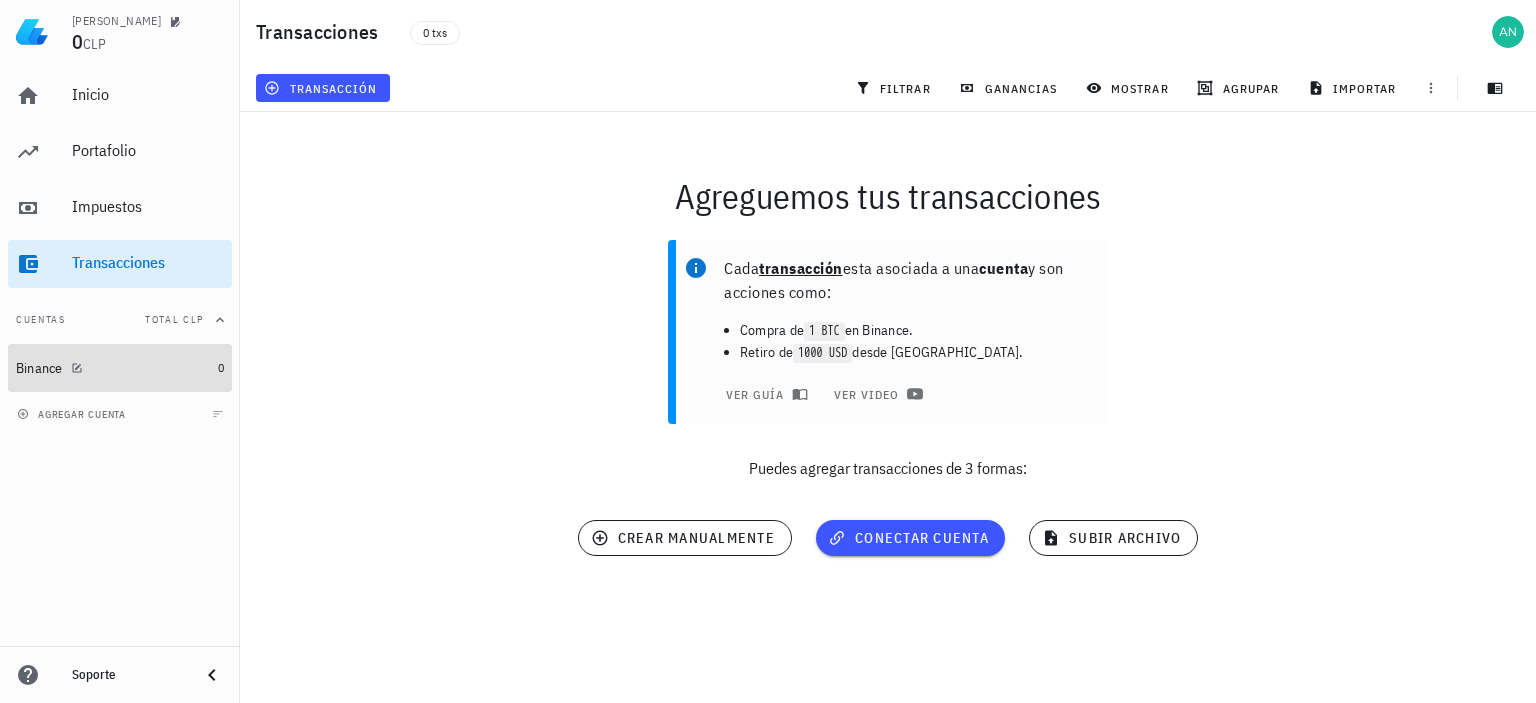 click on "Binance" at bounding box center [113, 368] 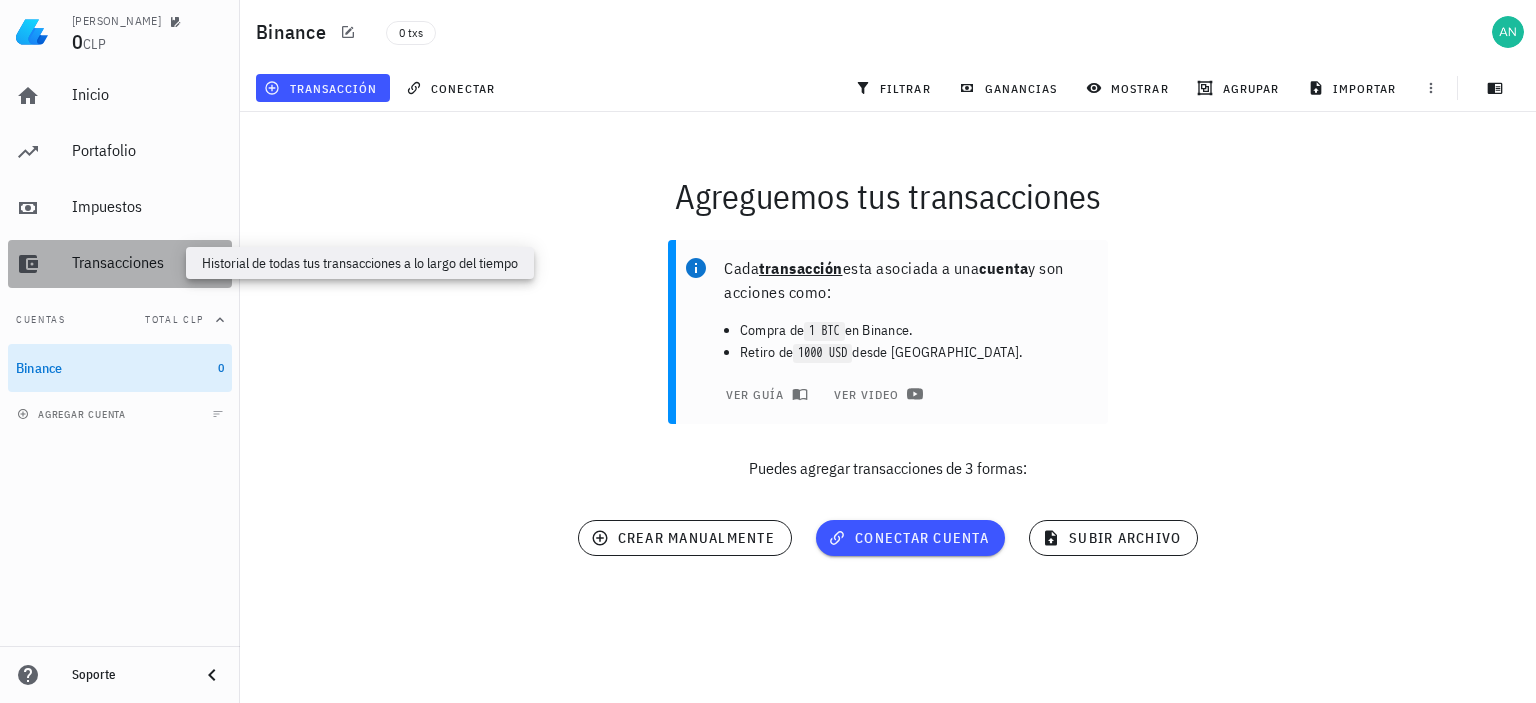 click on "Transacciones" at bounding box center (148, 262) 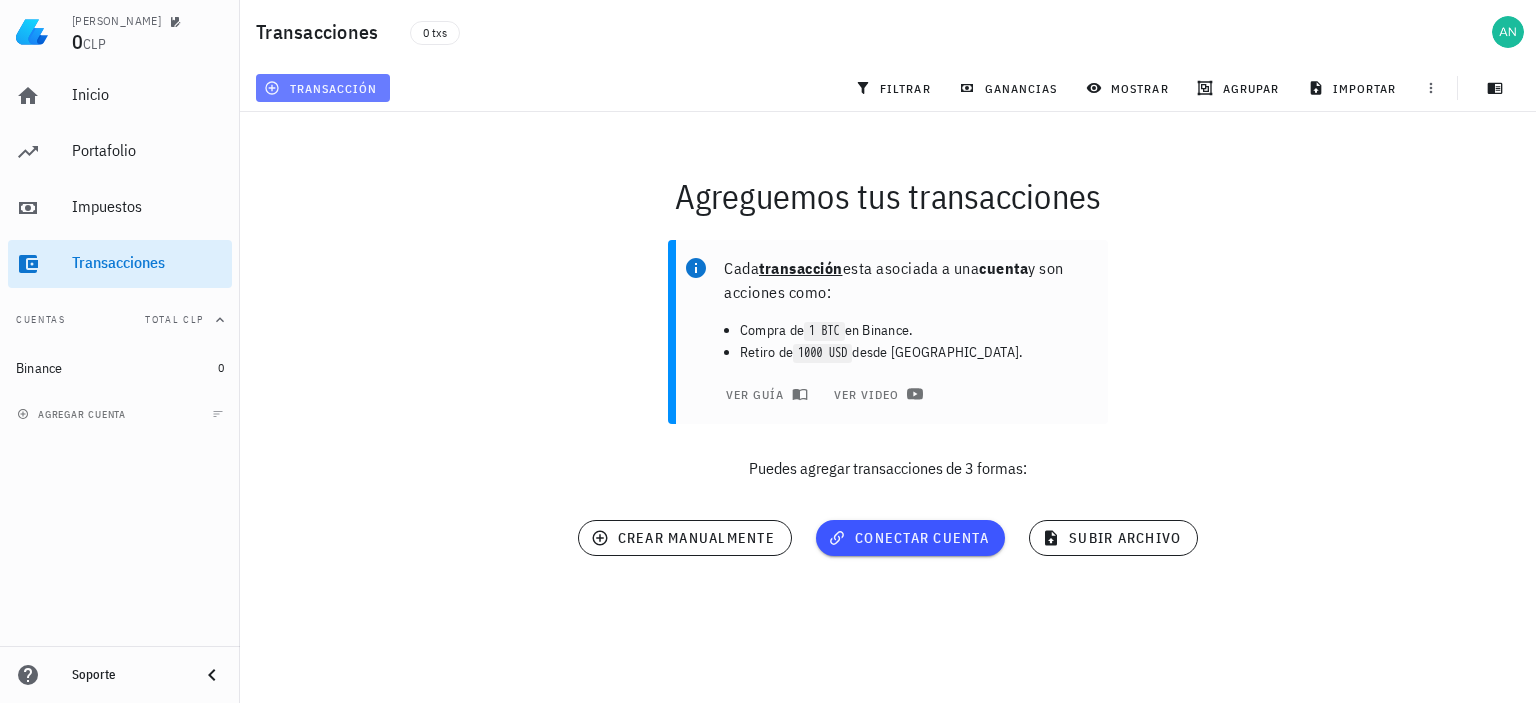 click on "transacción" at bounding box center [322, 88] 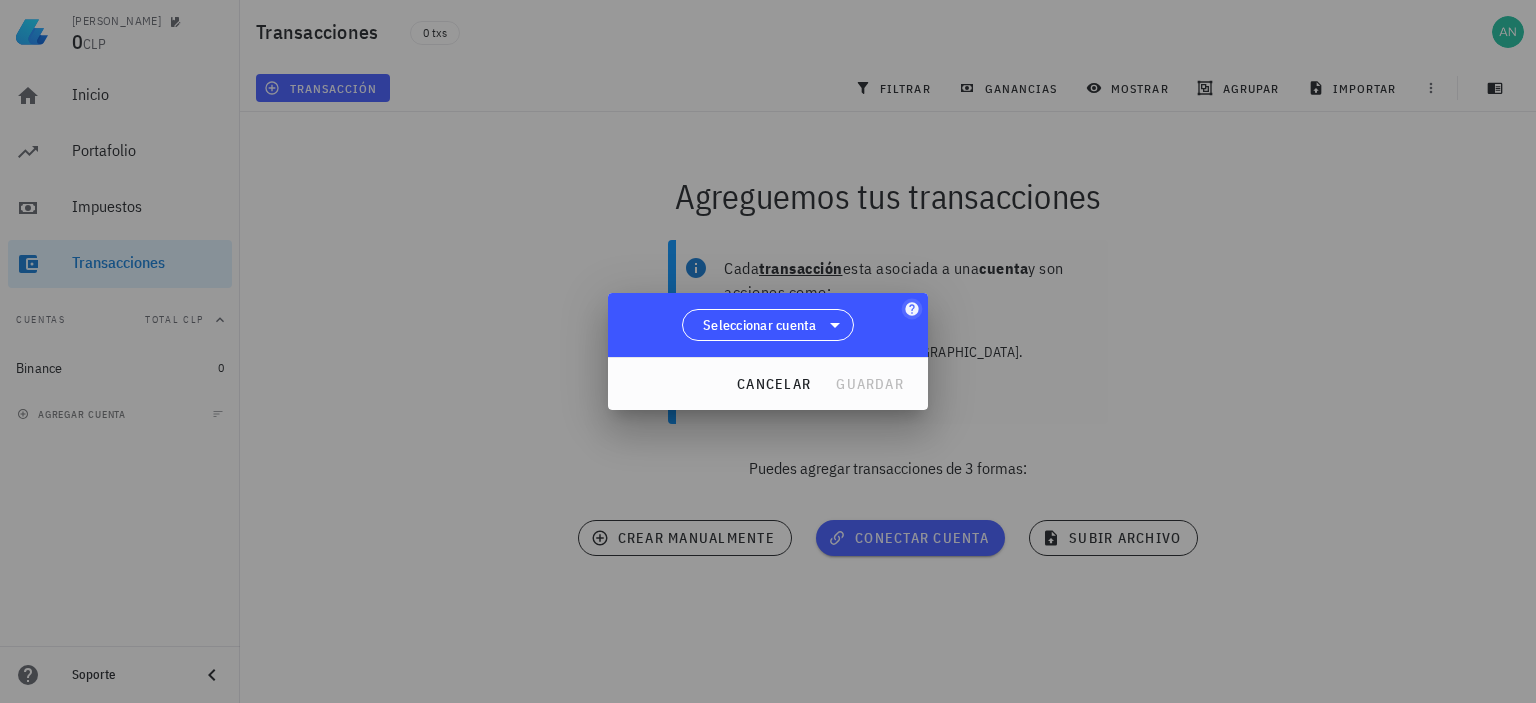 click 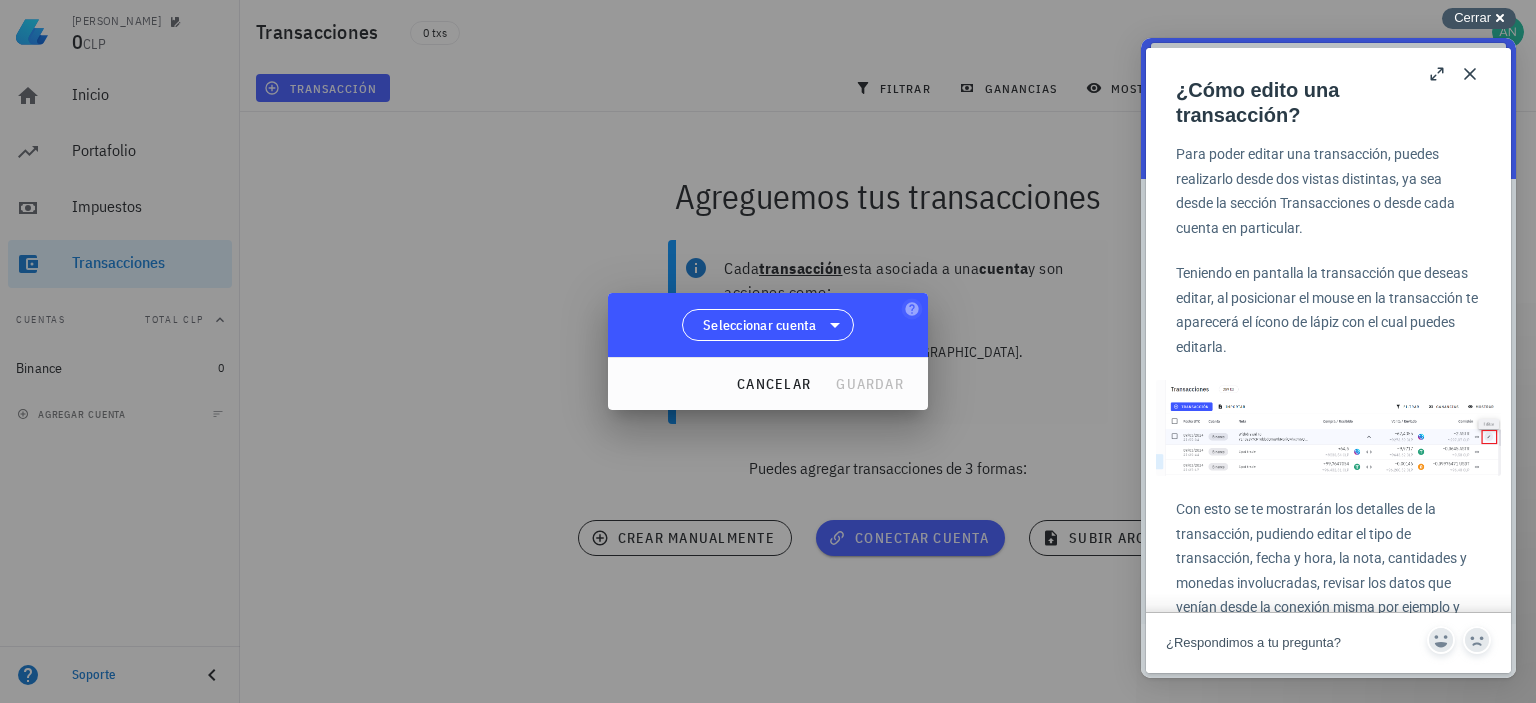 drag, startPoint x: 1470, startPoint y: 19, endPoint x: 120, endPoint y: 49, distance: 1350.3333 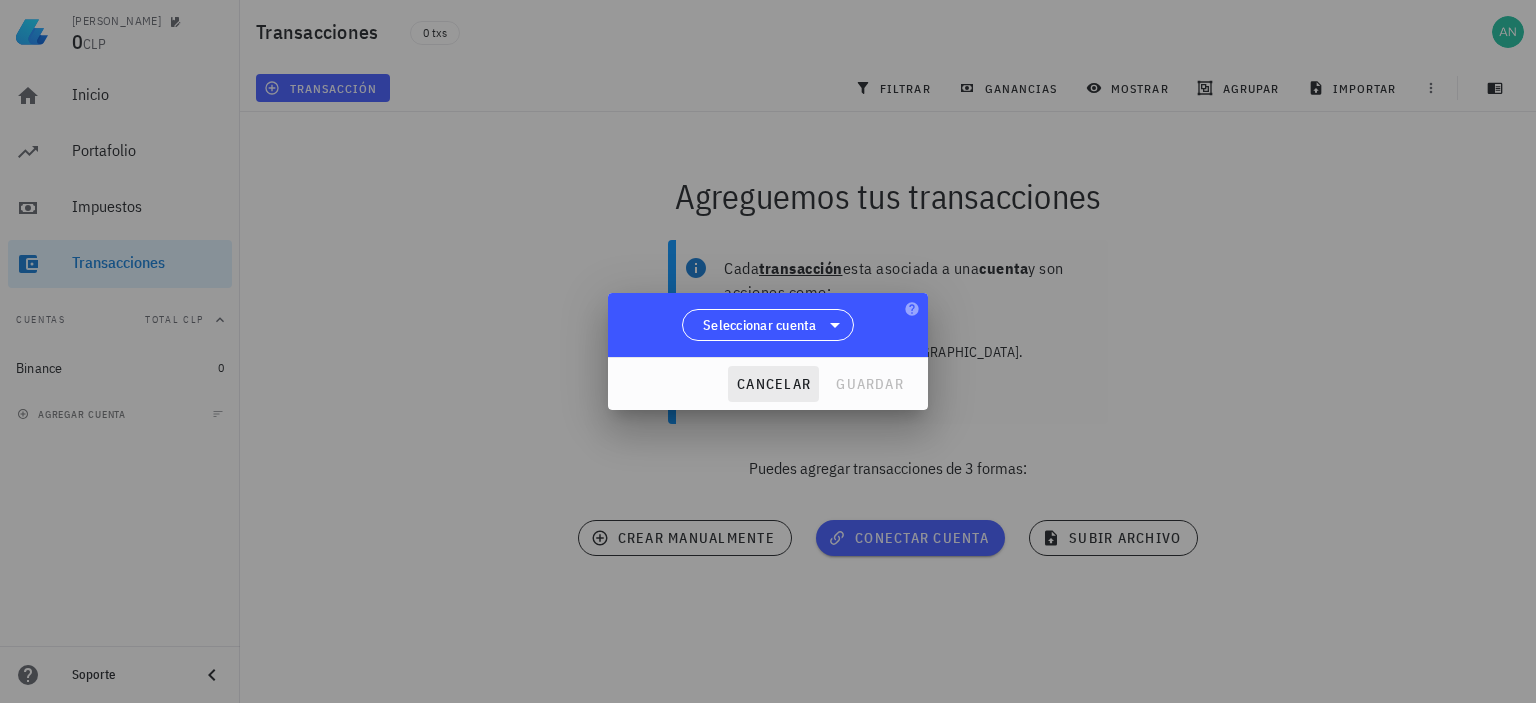 drag, startPoint x: 884, startPoint y: 375, endPoint x: 781, endPoint y: 383, distance: 103.31021 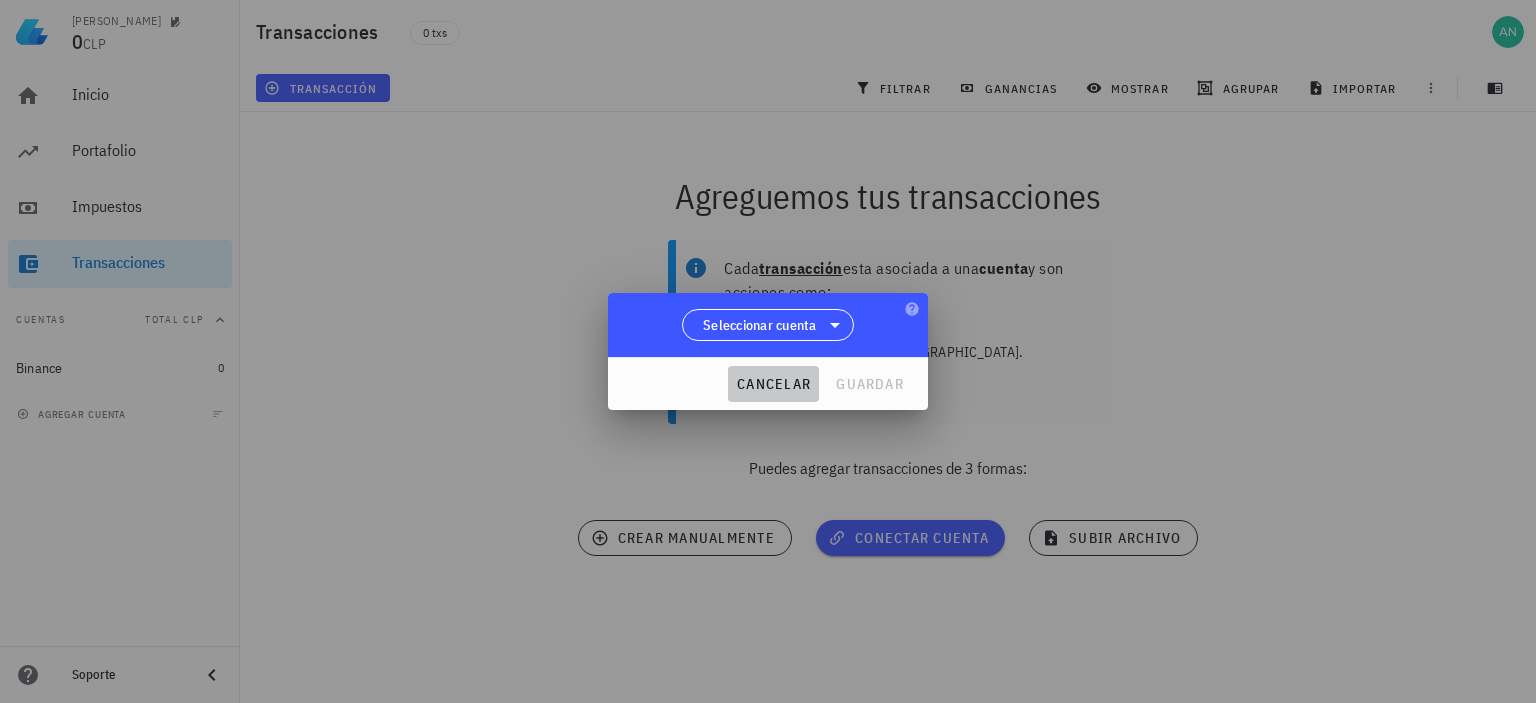 click on "cancelar" at bounding box center (773, 384) 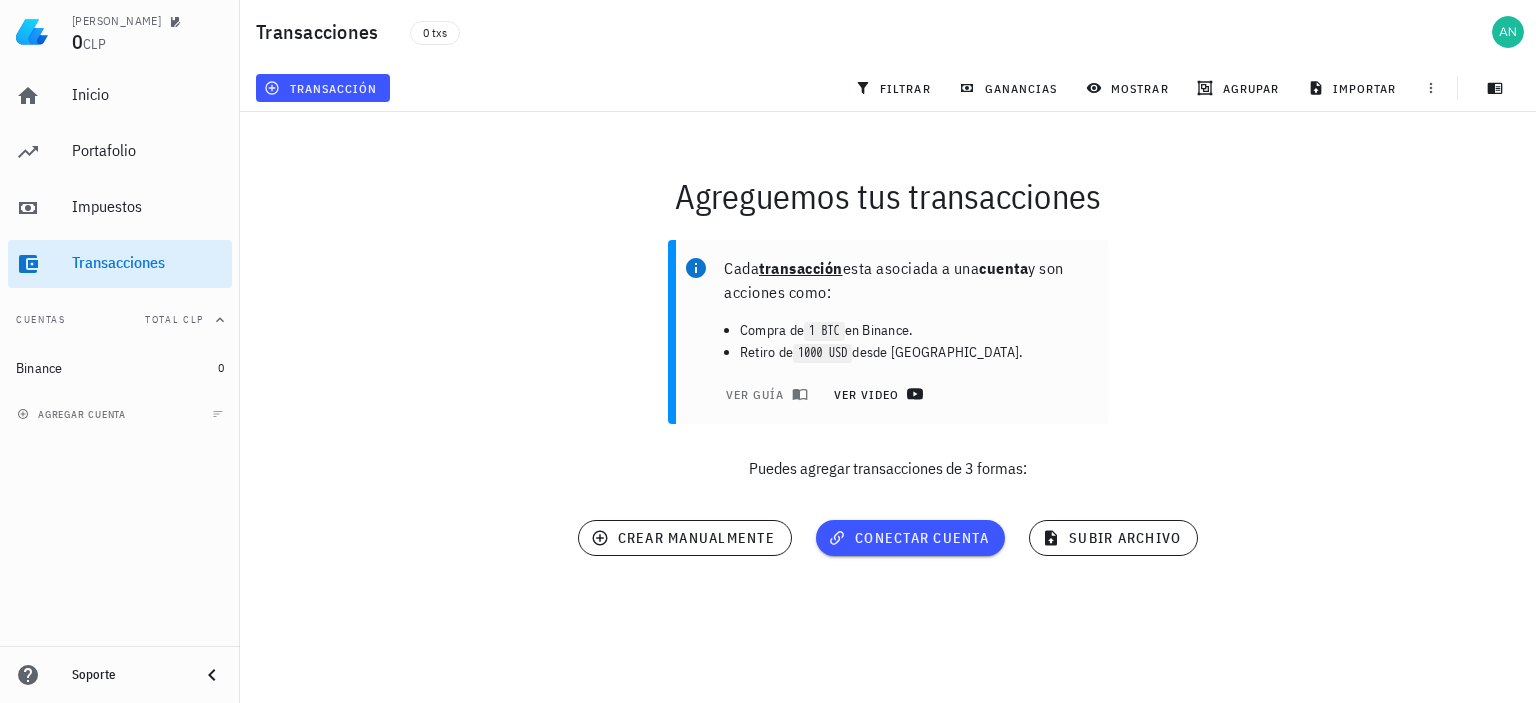 click on "ver video" at bounding box center [875, 394] 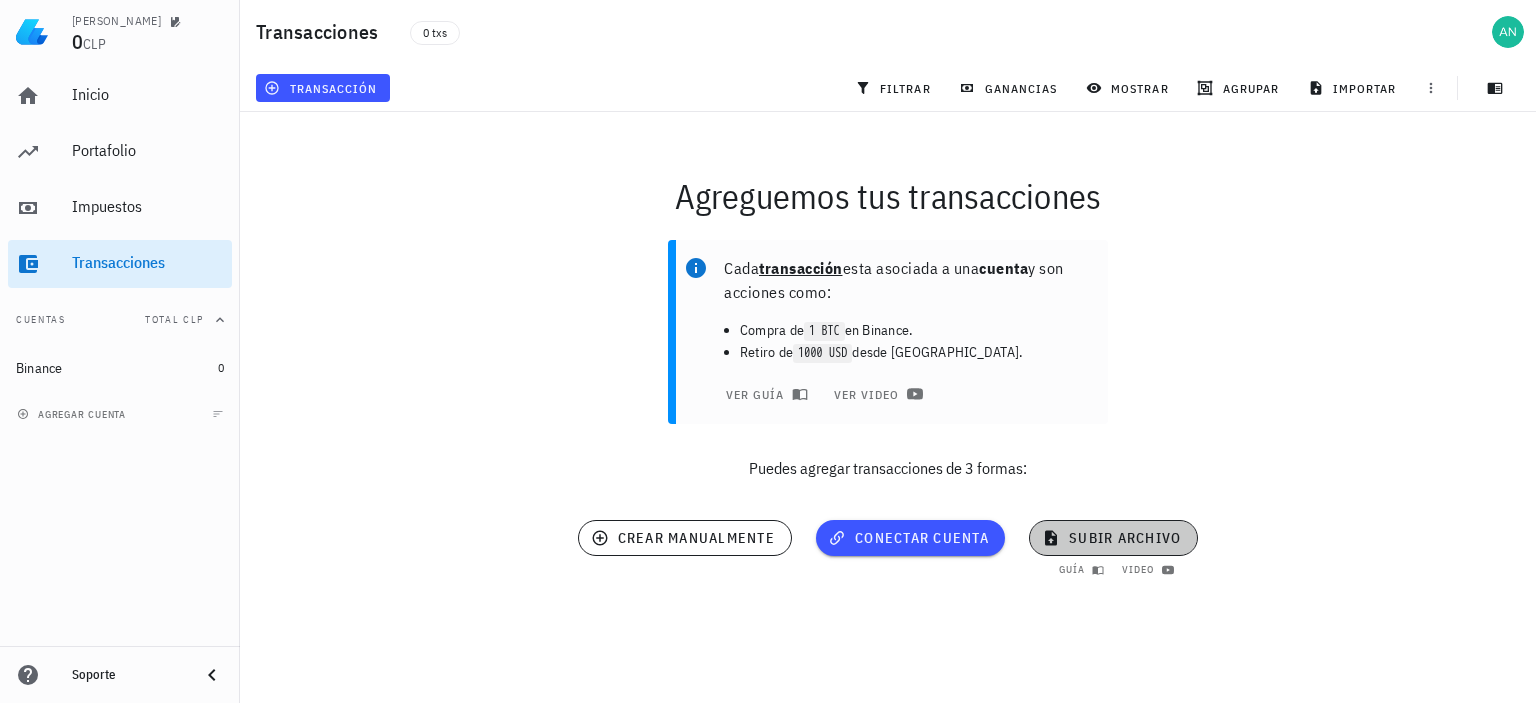 click on "subir archivo" at bounding box center [1113, 538] 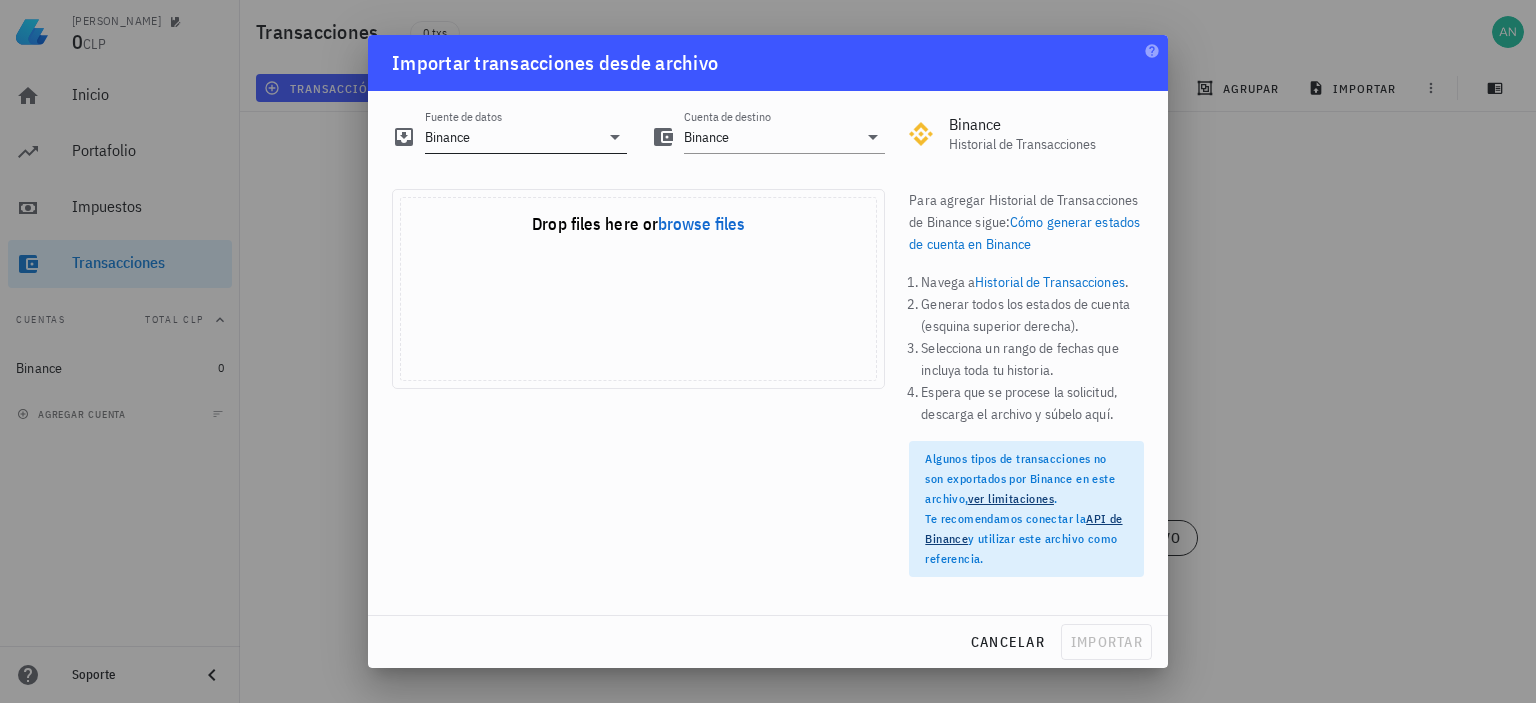 click on "Fuente de datos Binance" at bounding box center [526, 137] 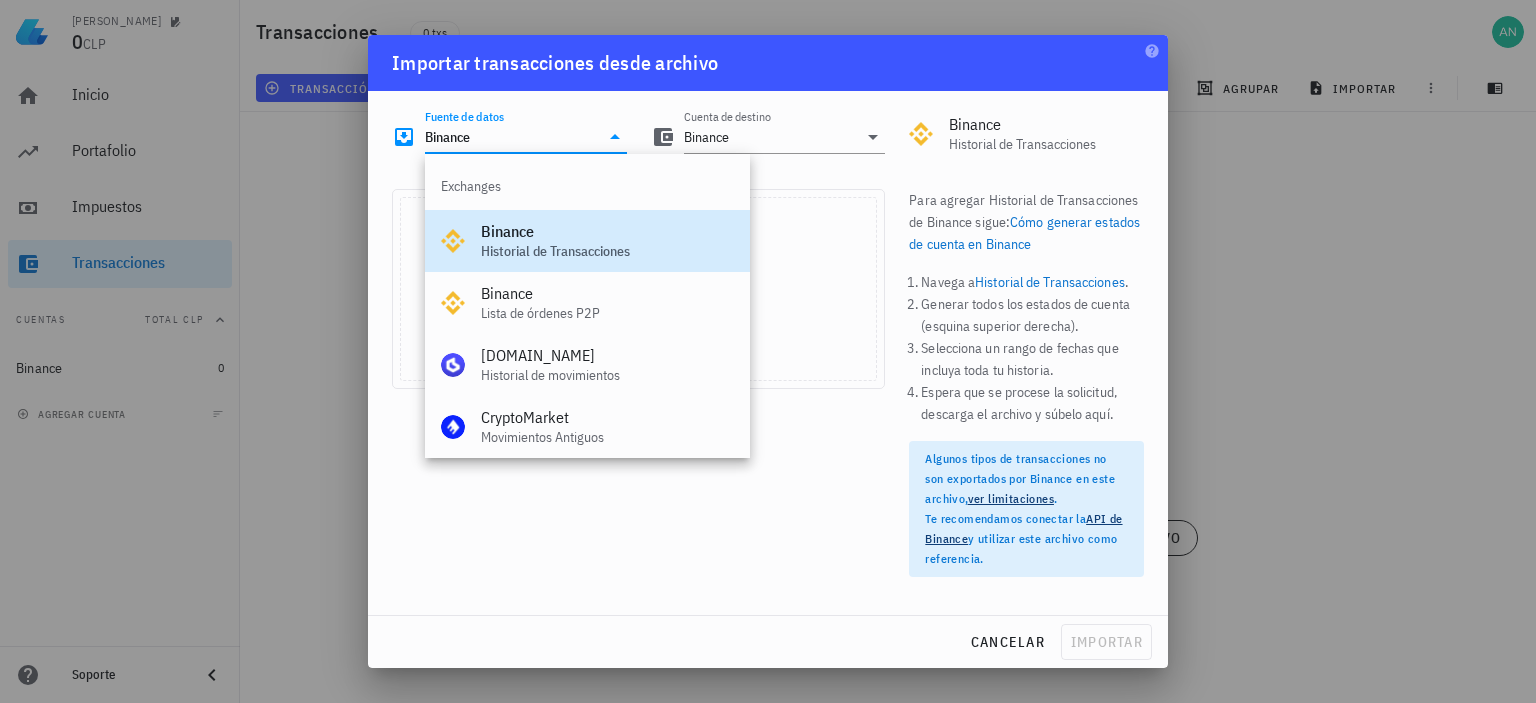 click 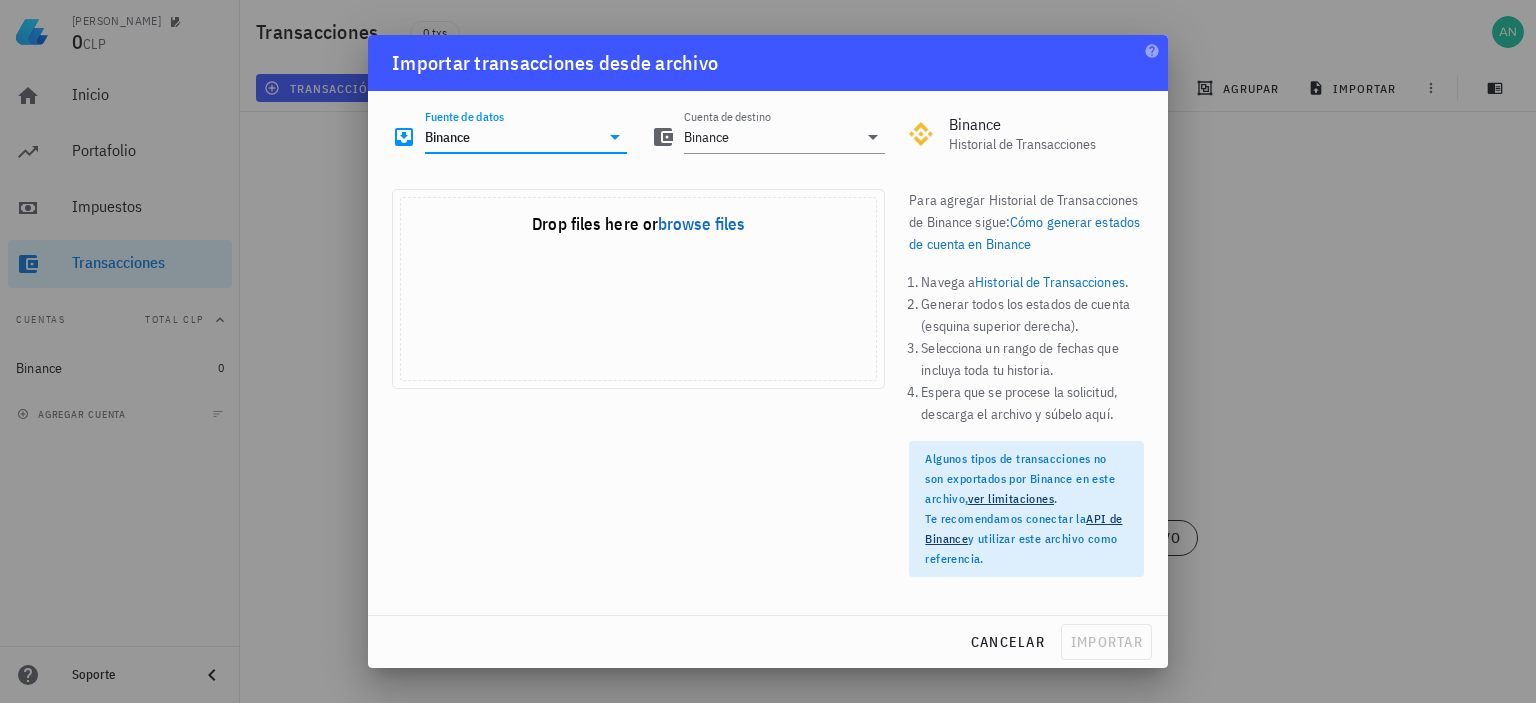 click 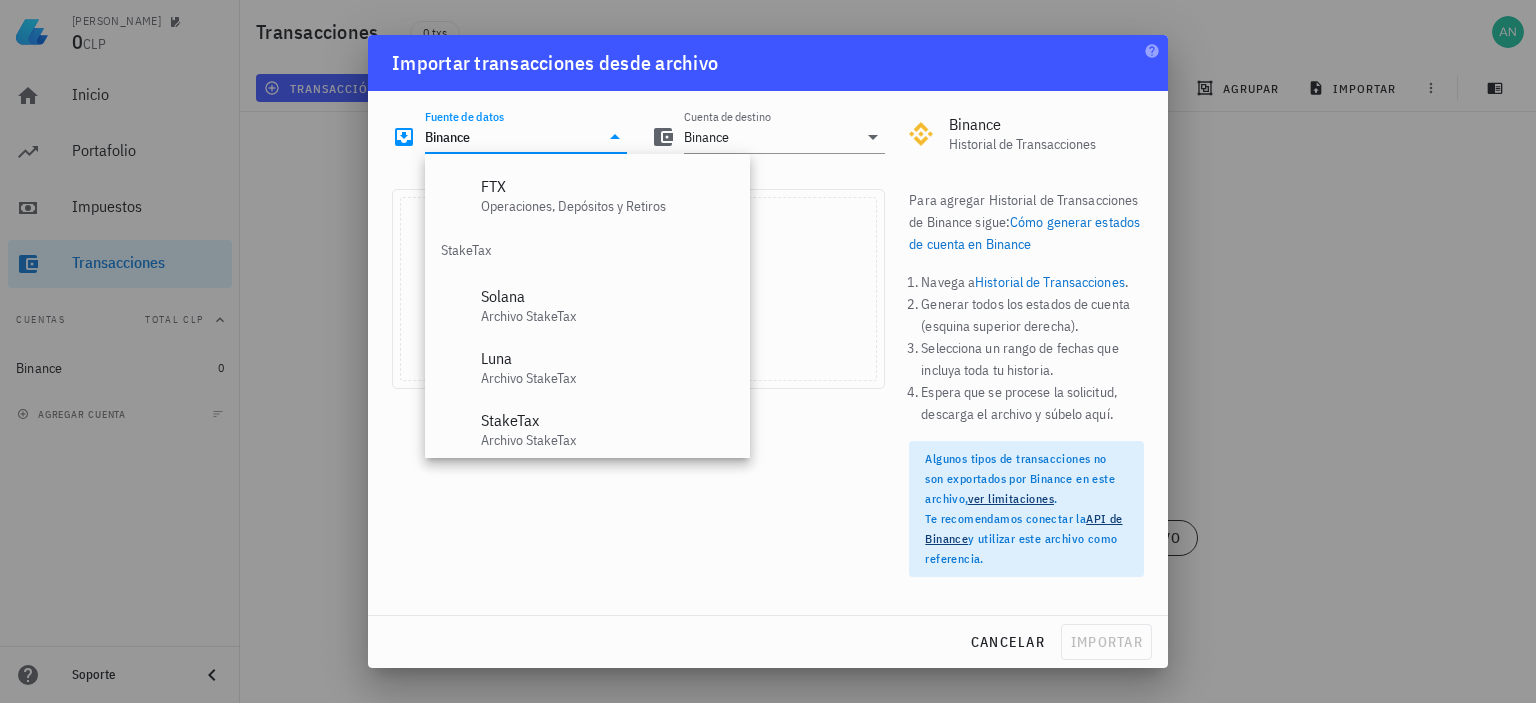 scroll, scrollTop: 834, scrollLeft: 0, axis: vertical 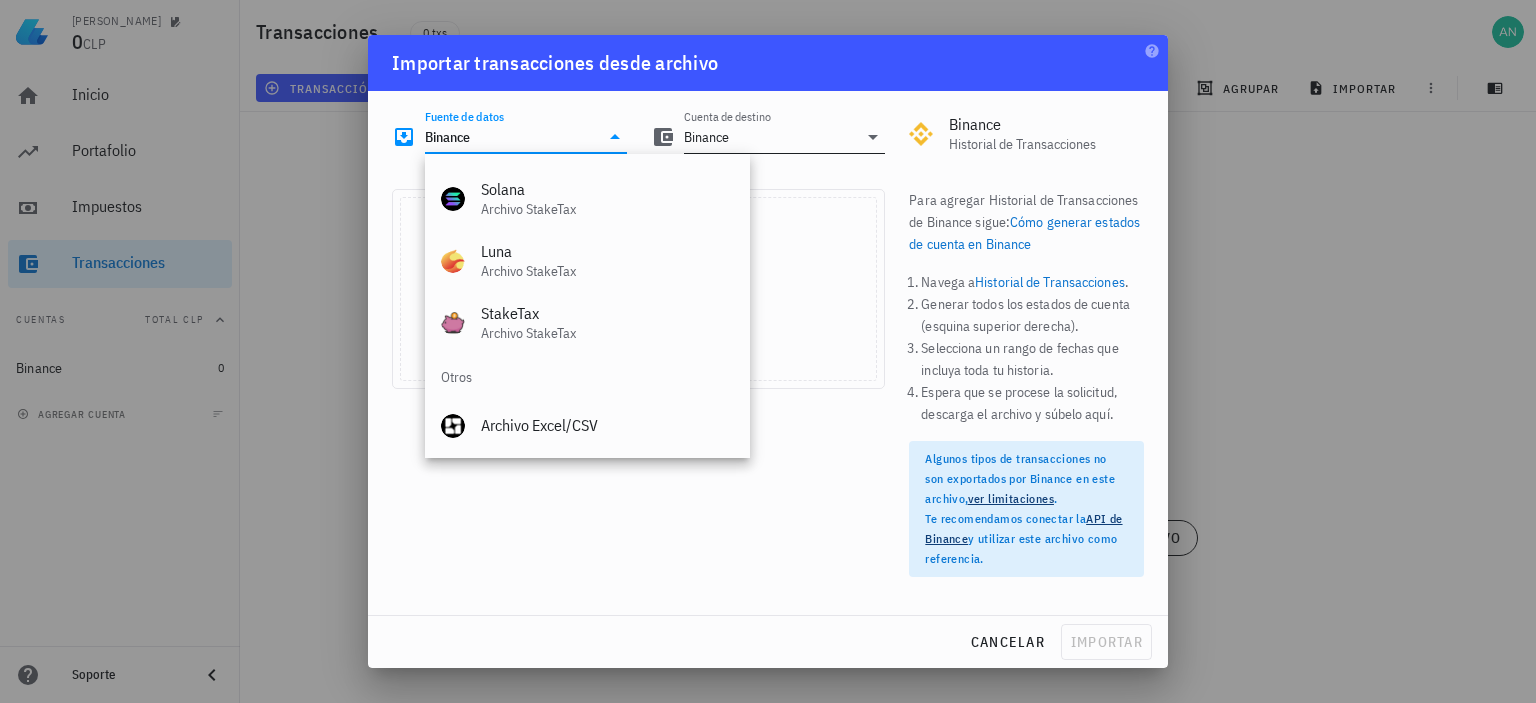 click on "Archivo Excel/CSV" at bounding box center (607, 425) 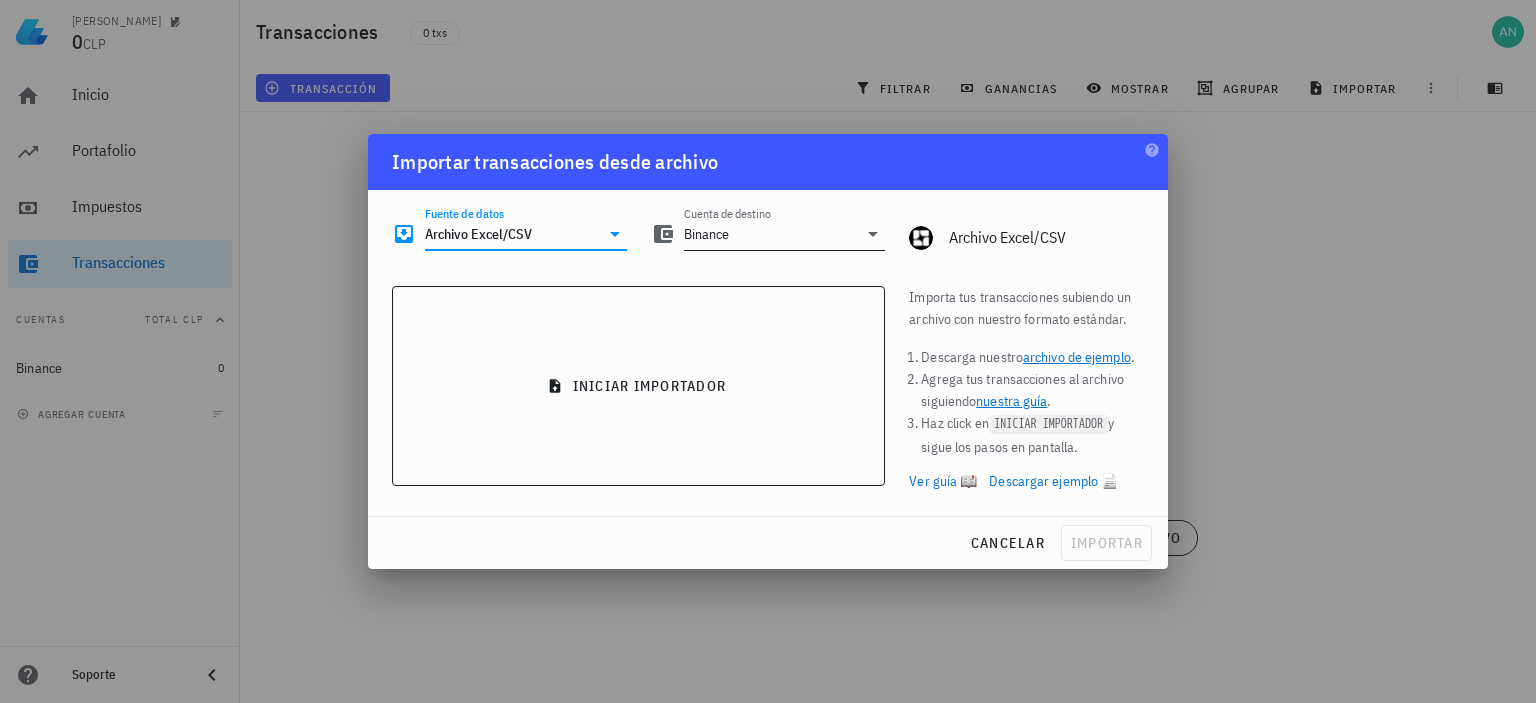 click on "Binance" at bounding box center (771, 234) 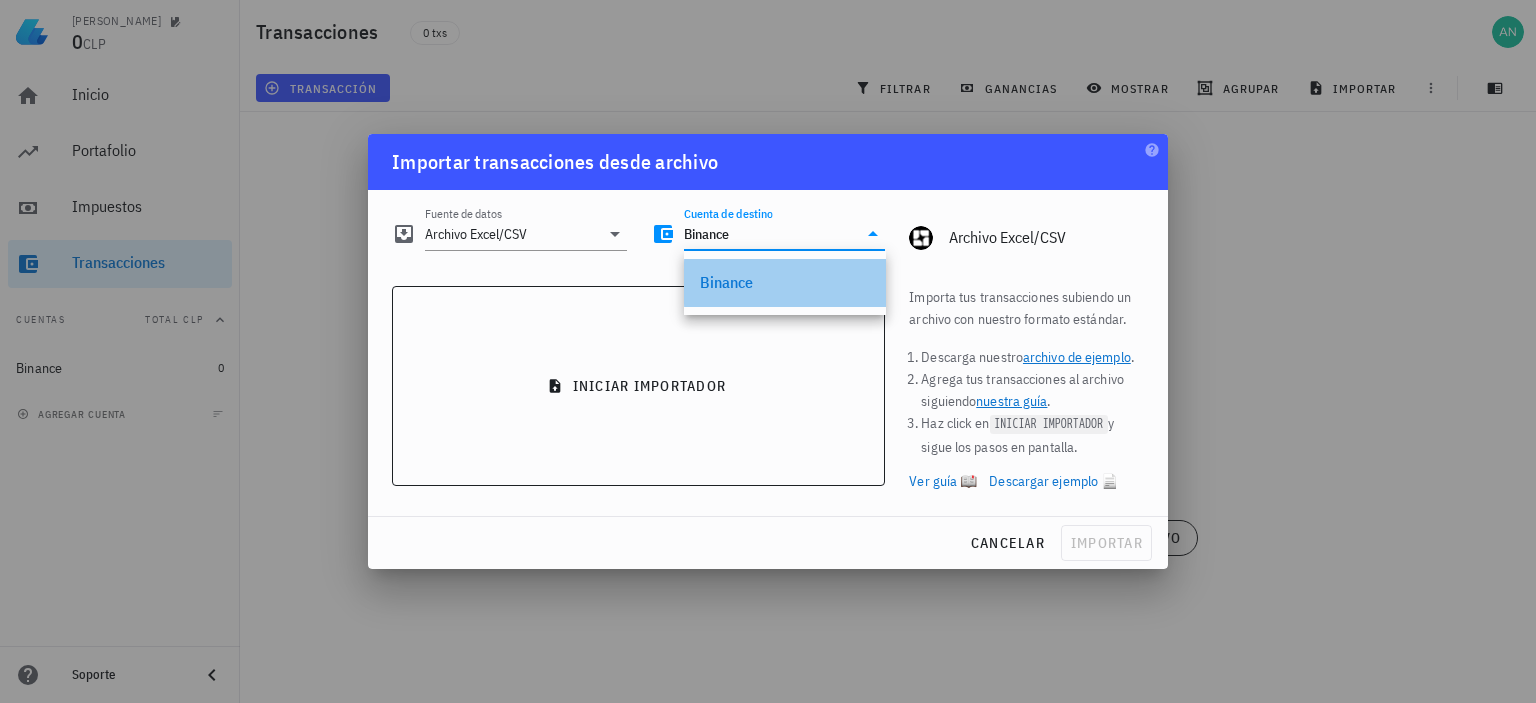 click on "Binance" at bounding box center [785, 282] 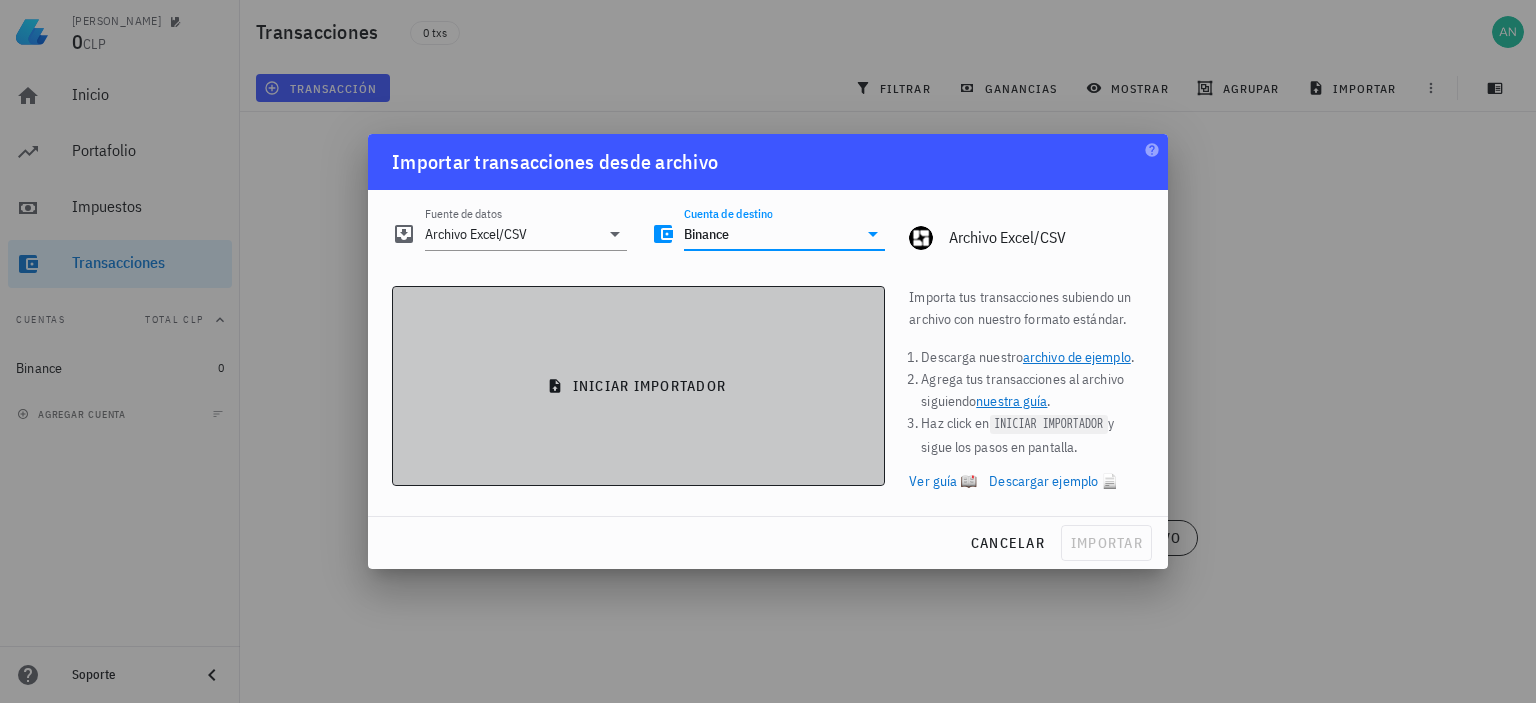 click on "iniciar importador" at bounding box center (638, 386) 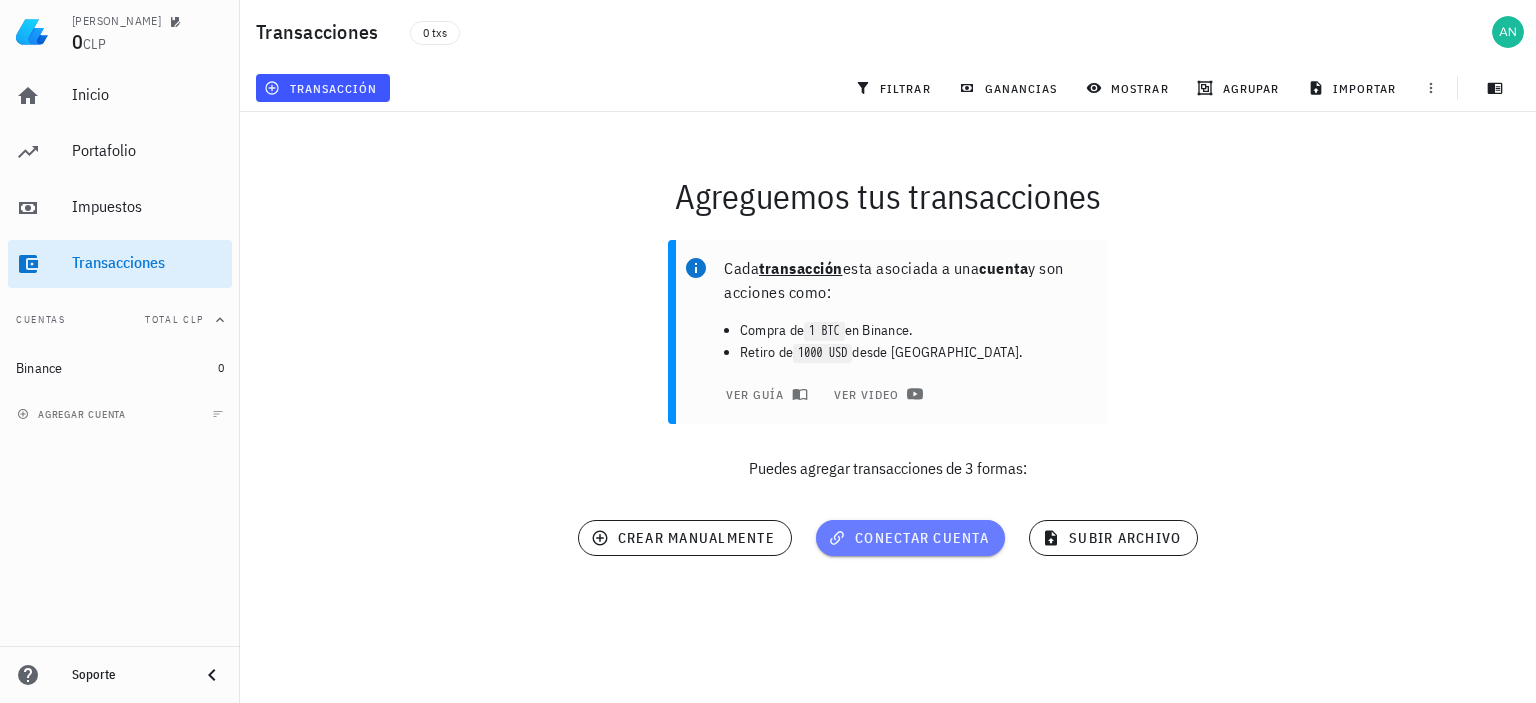 click on "conectar cuenta" at bounding box center [910, 538] 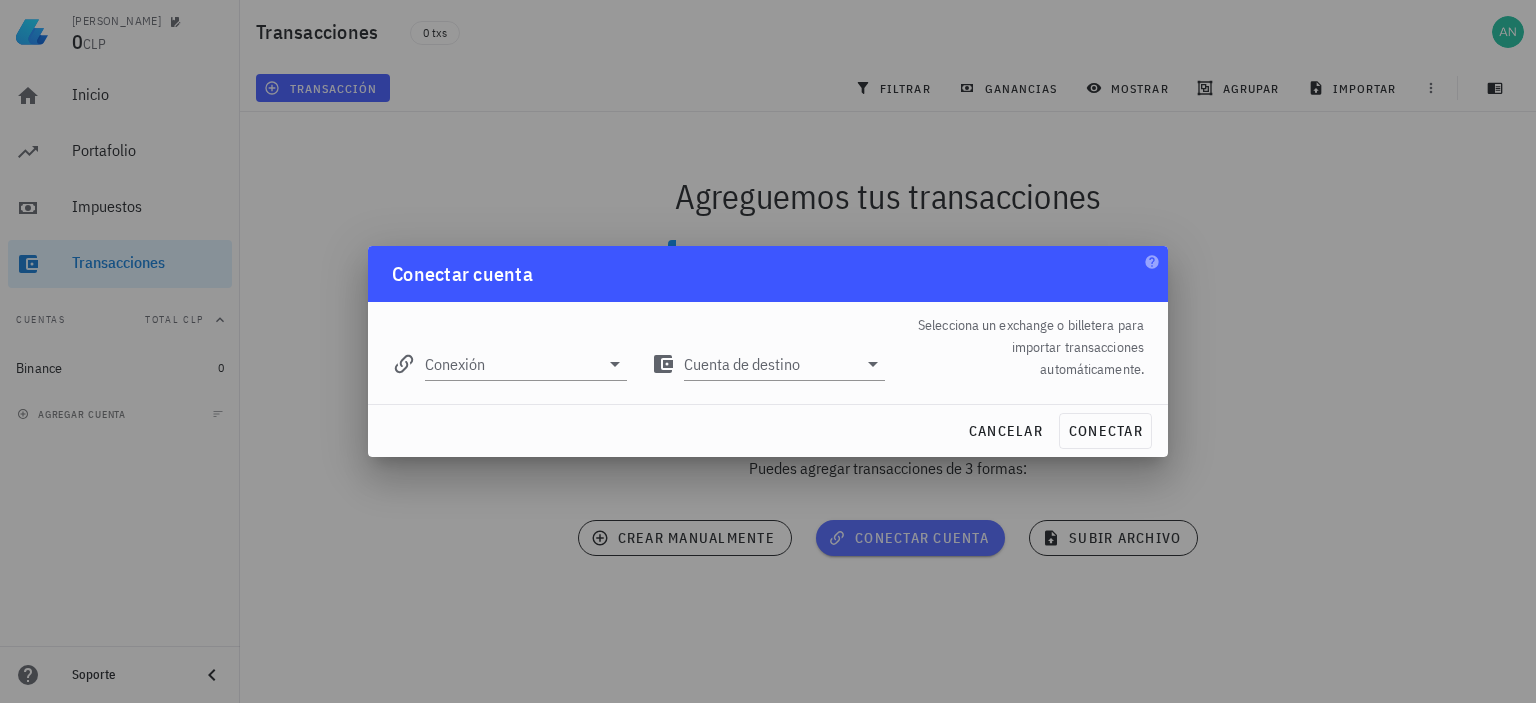 click at bounding box center [768, 351] 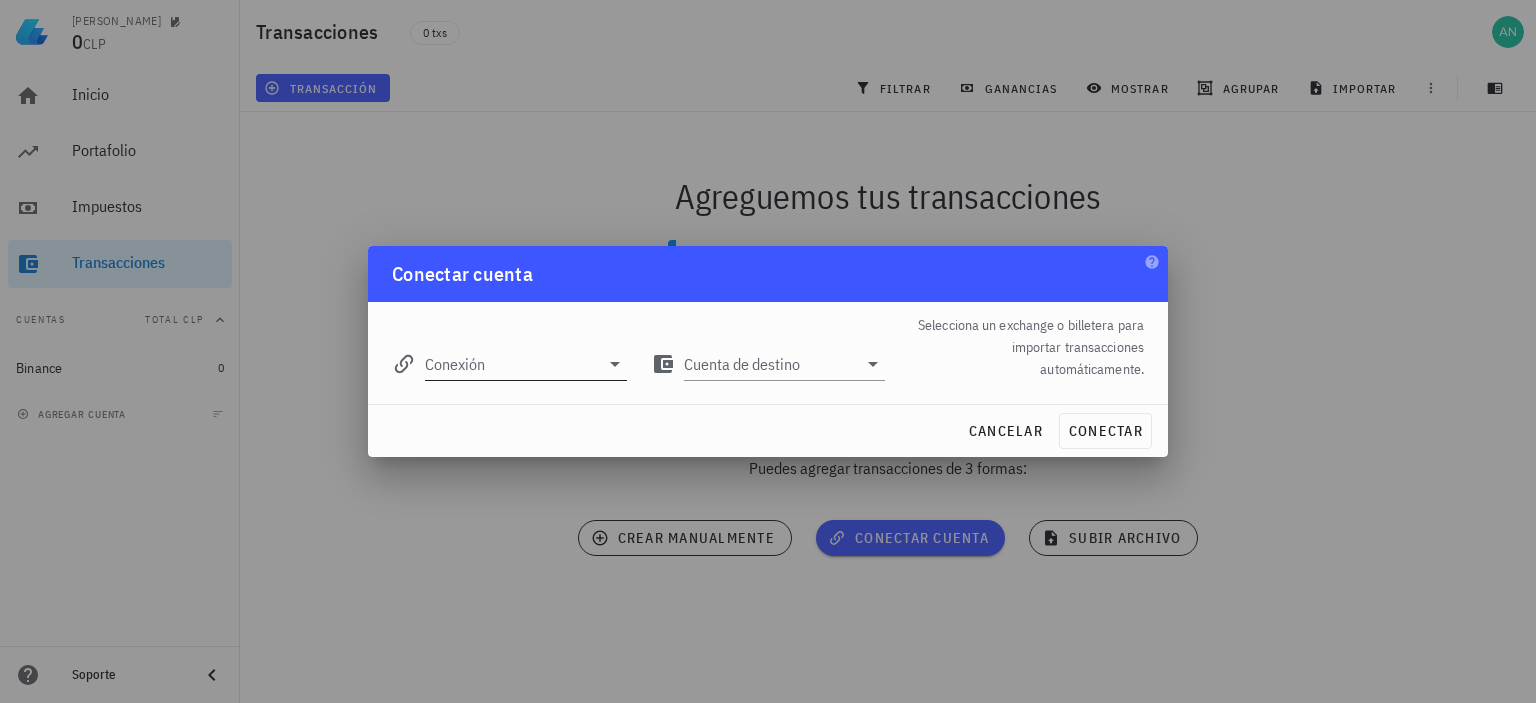 click on "Conexión" at bounding box center [512, 364] 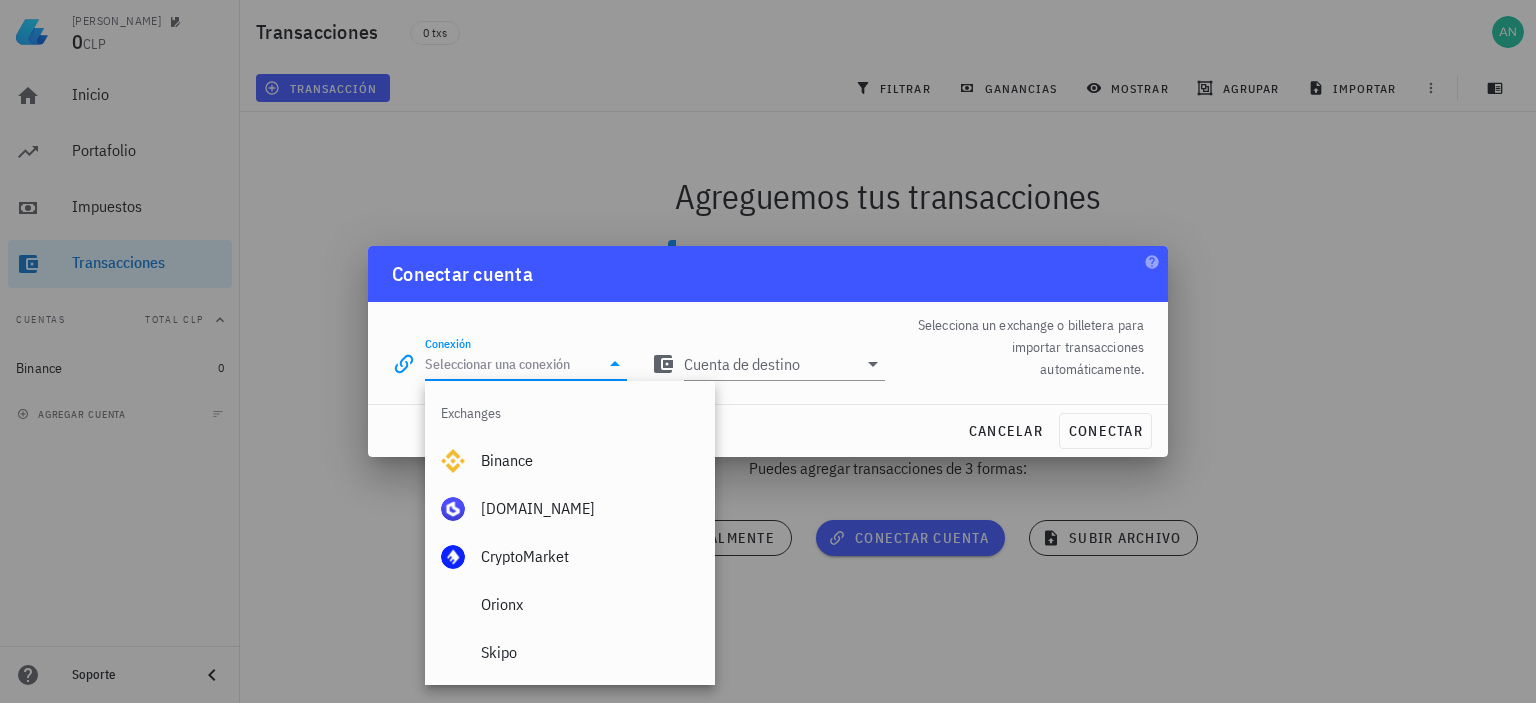 click 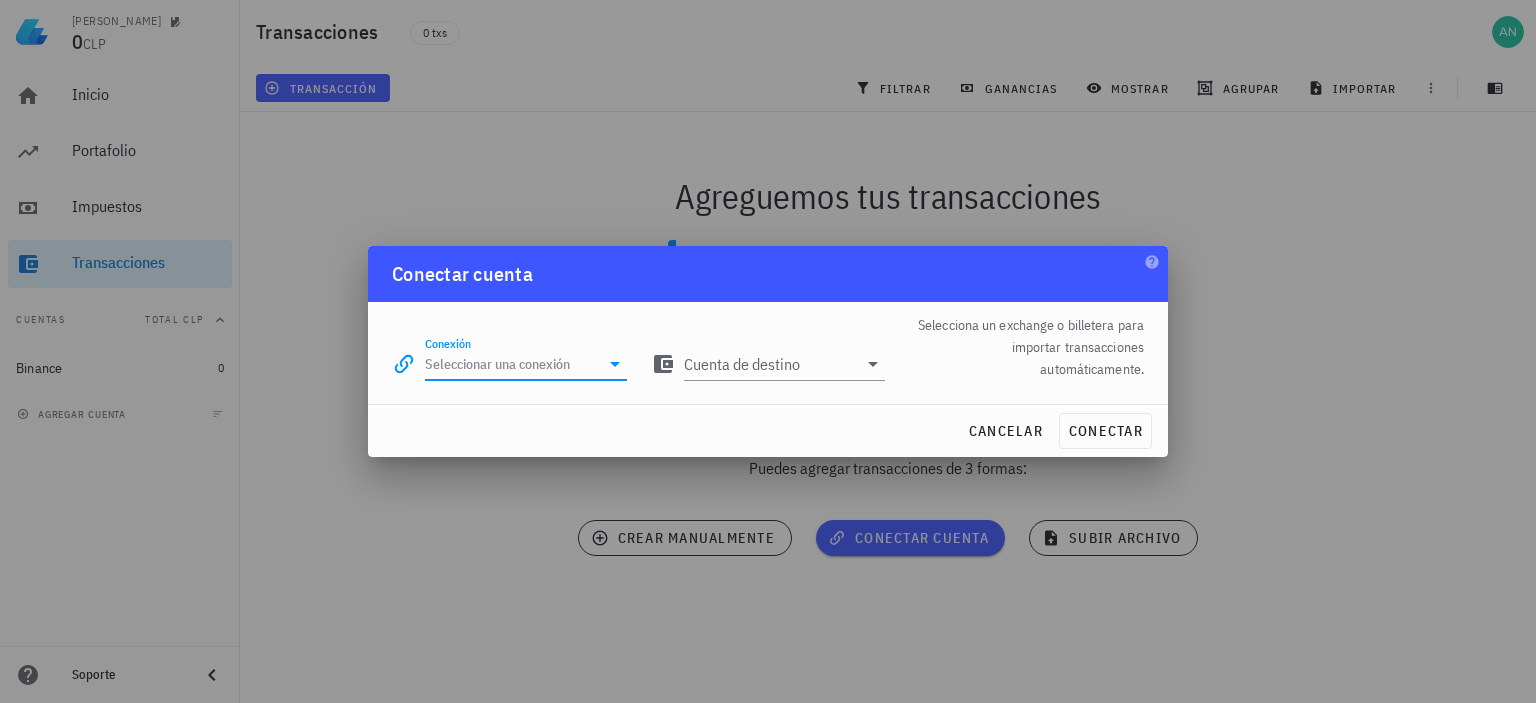 drag, startPoint x: 603, startPoint y: 367, endPoint x: 551, endPoint y: 367, distance: 52 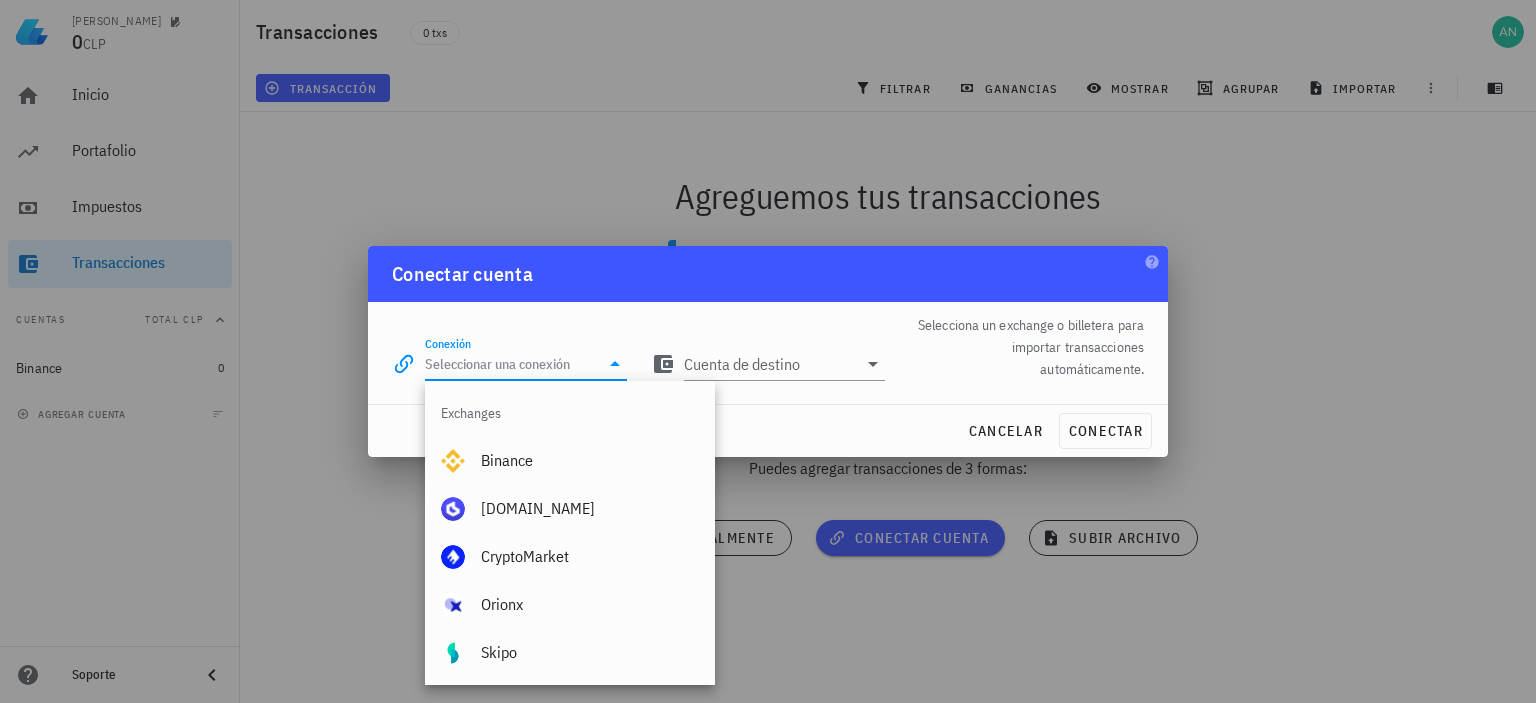 click on "Conexión" at bounding box center [512, 364] 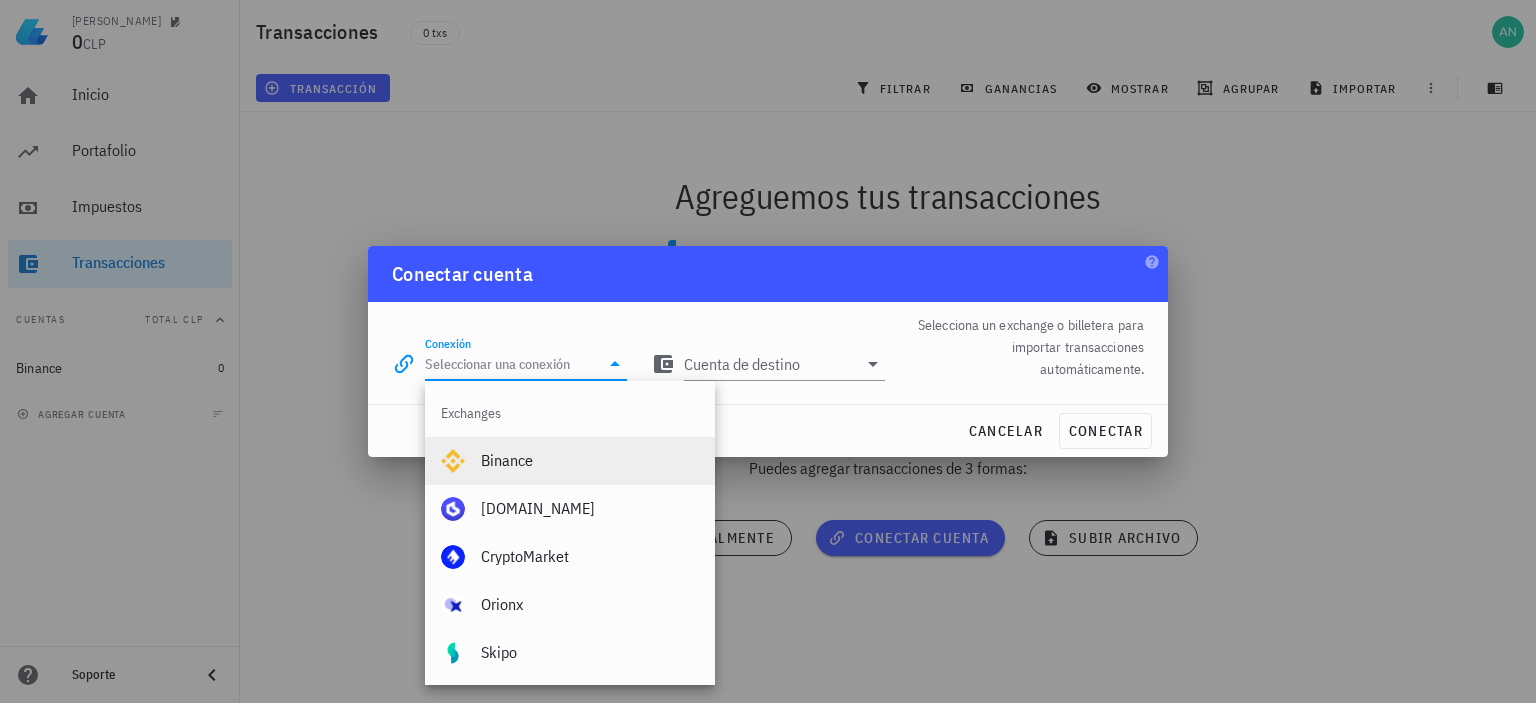 click on "Binance" at bounding box center (590, 460) 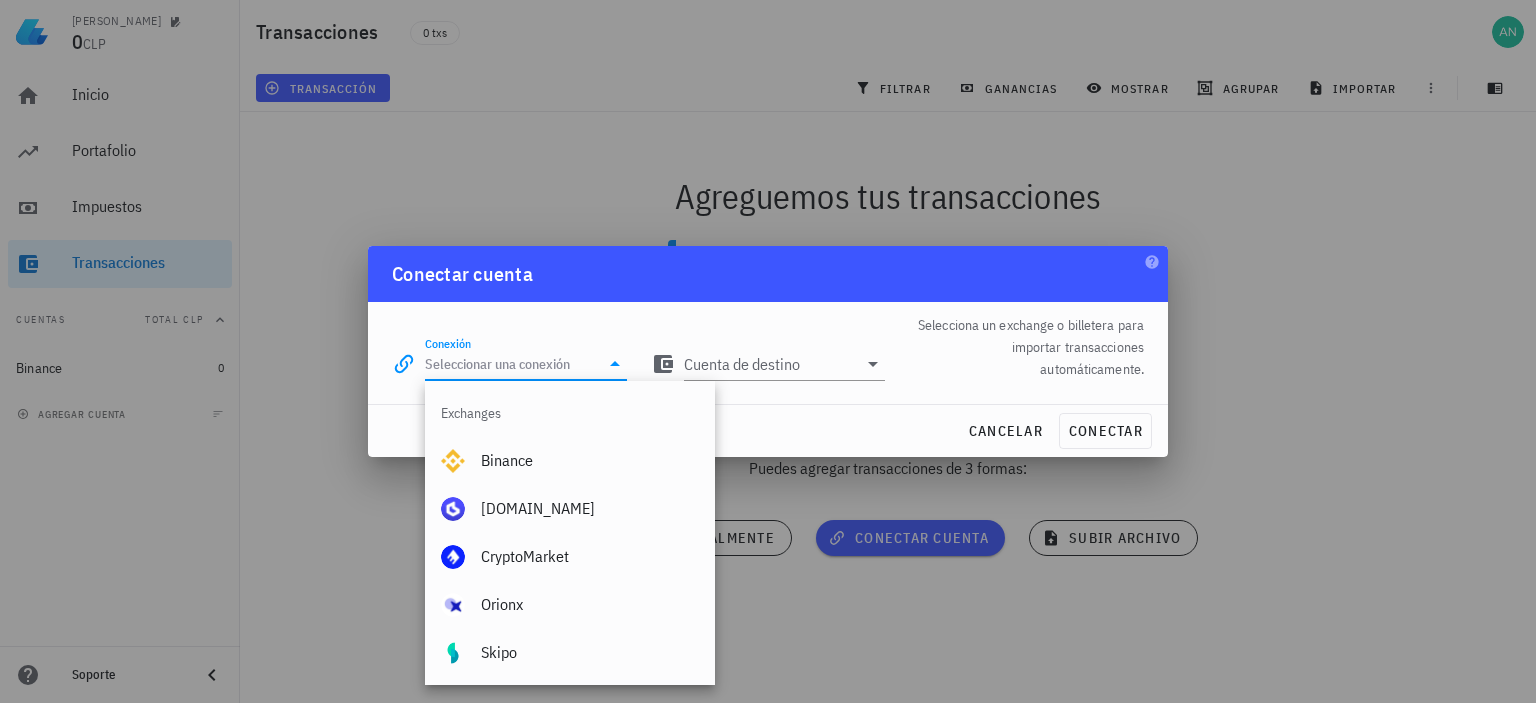 type on "Binance" 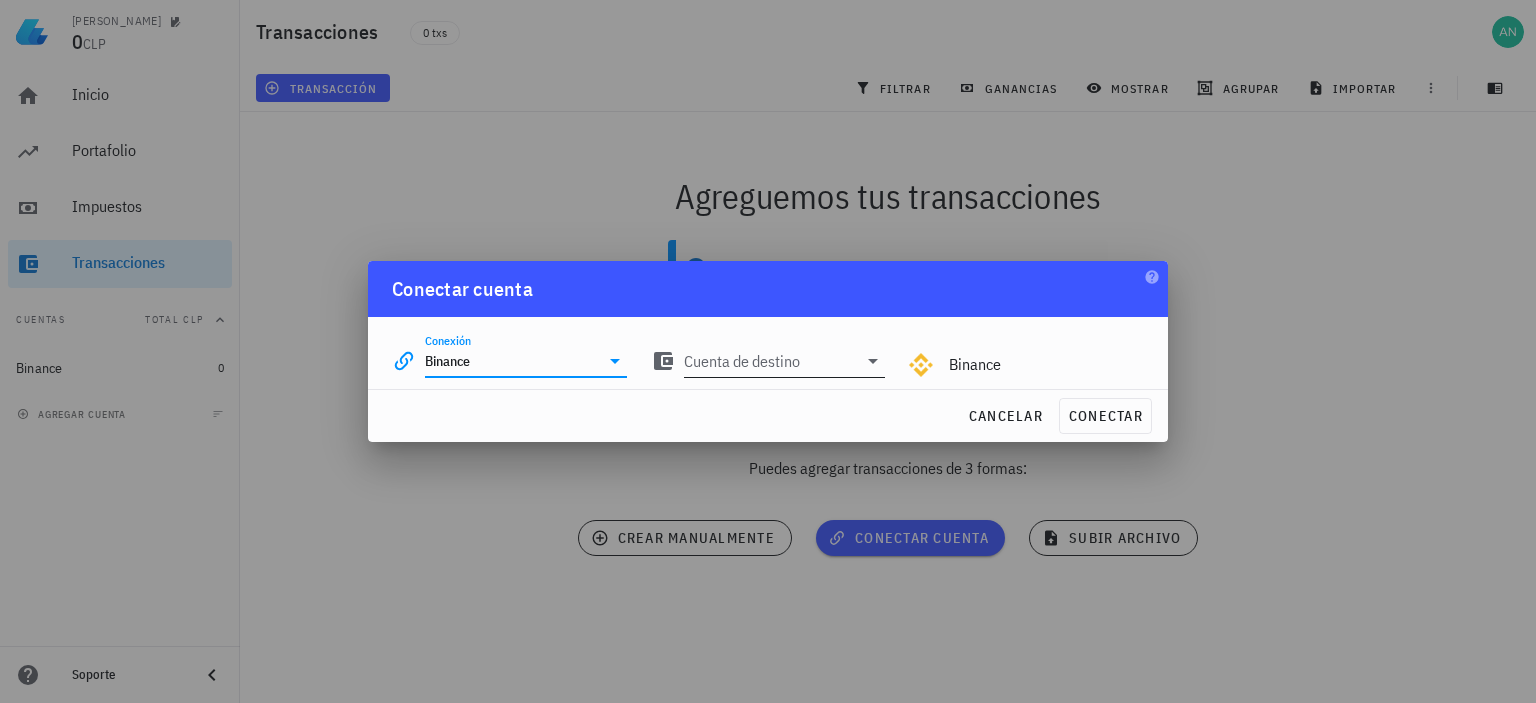 click on "Cuenta de destino" at bounding box center [771, 361] 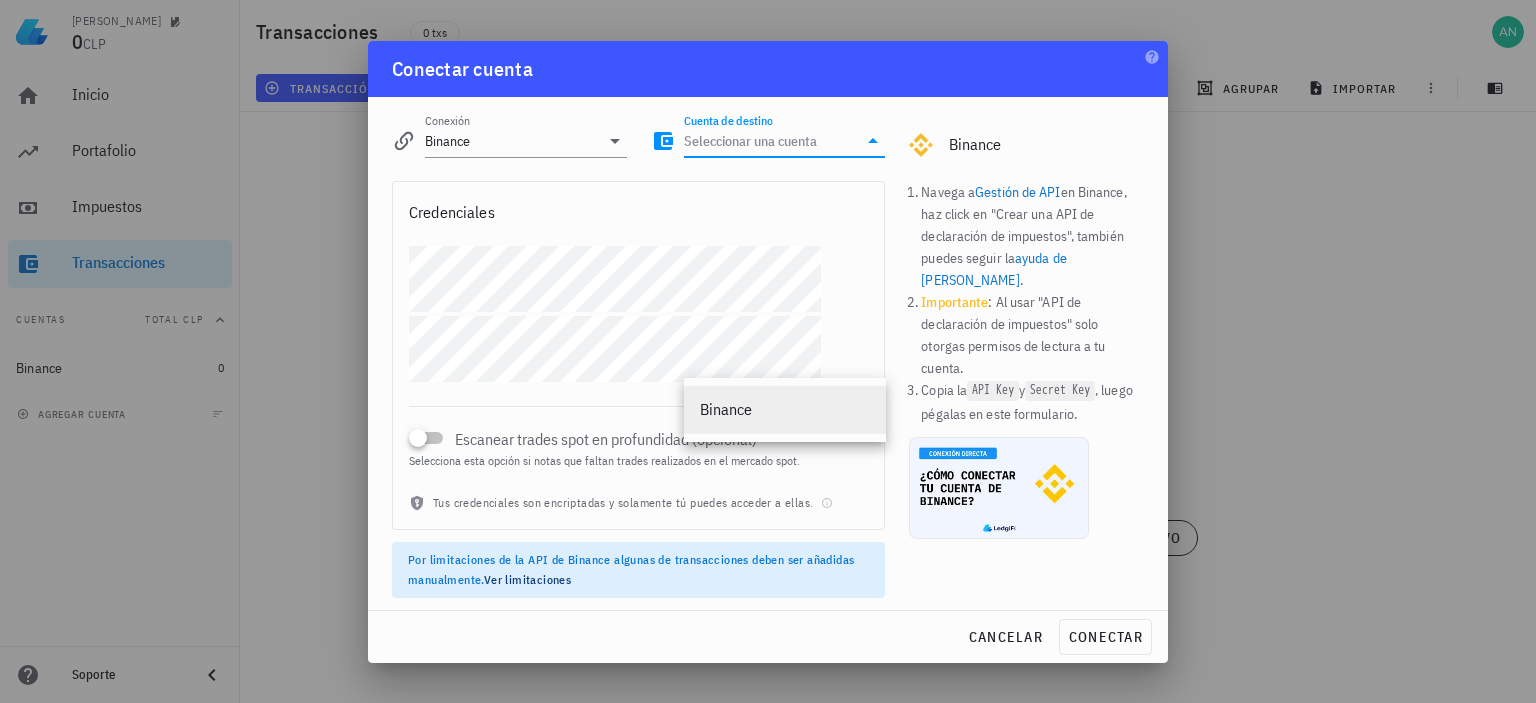 click on "Binance" at bounding box center (785, 409) 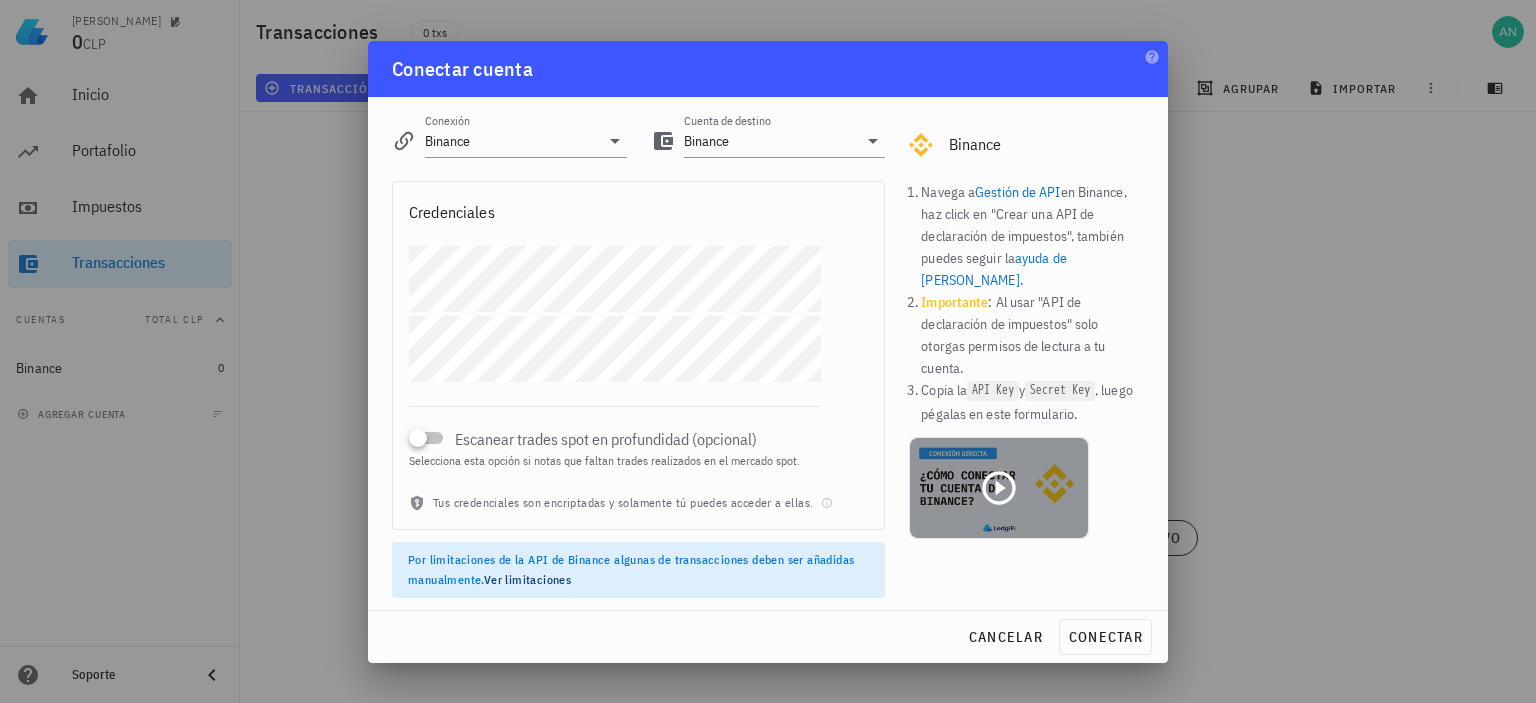 click 